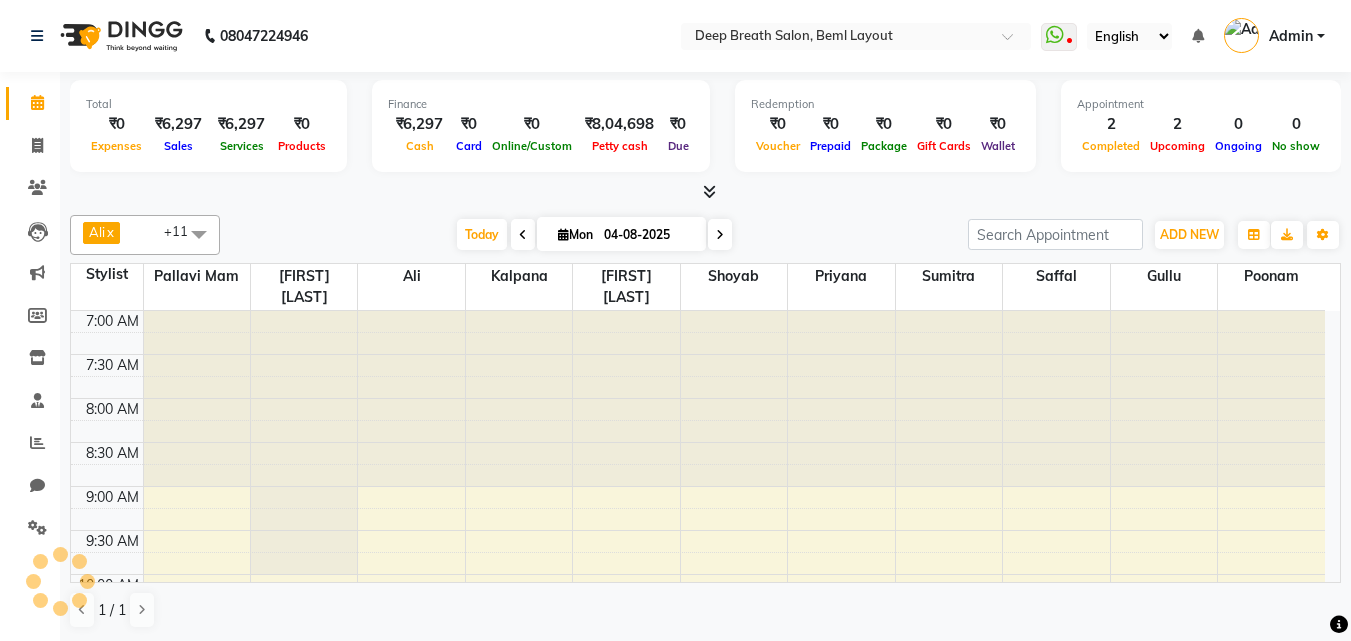 scroll, scrollTop: 0, scrollLeft: 0, axis: both 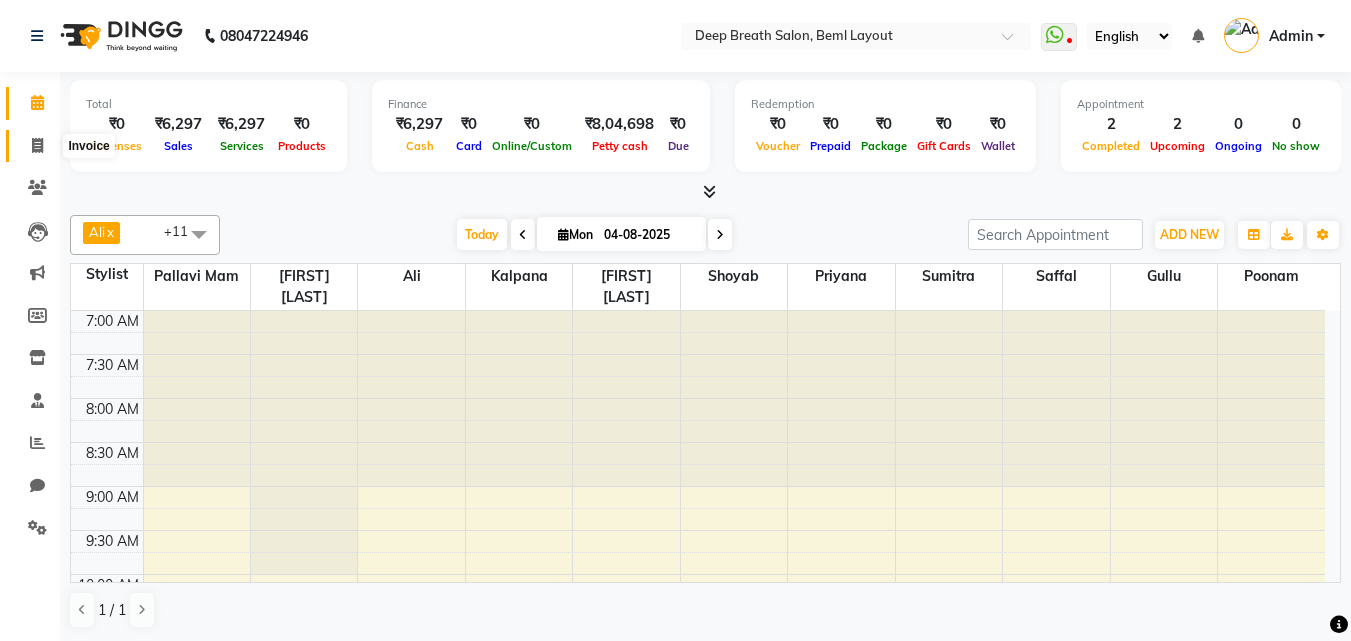 click 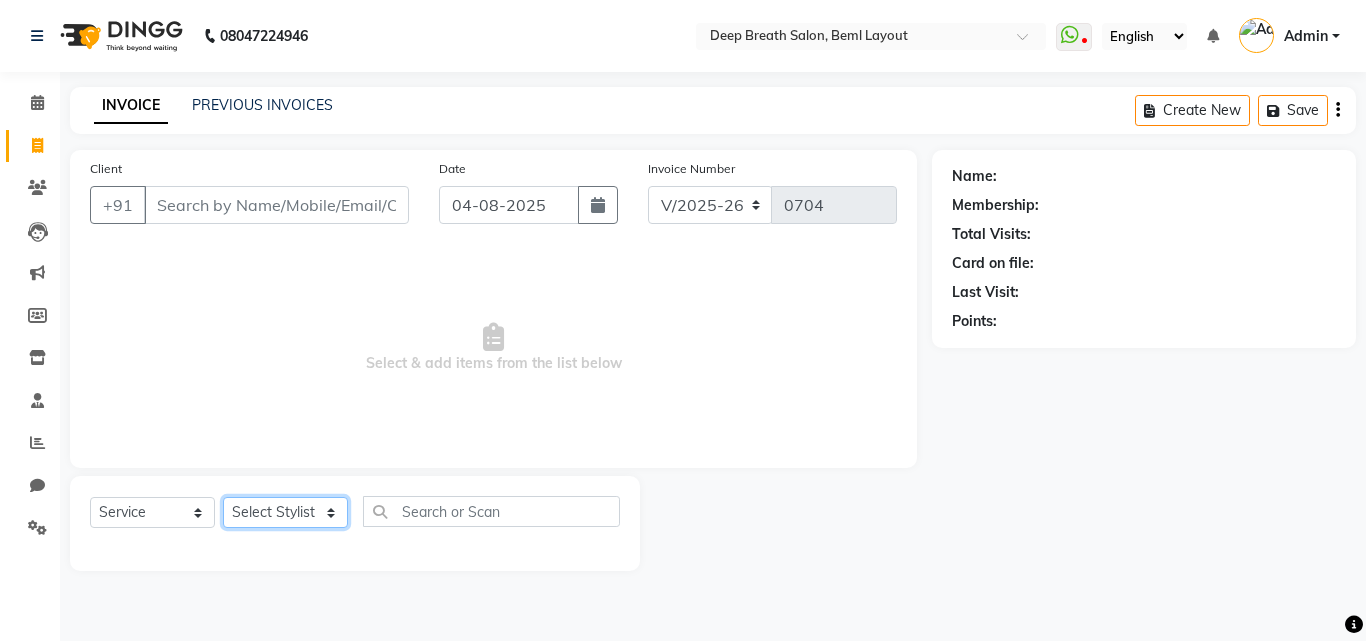 click on "Select Stylist Ali Gufran Gullu Kalpana Munmun Roy Nagesh Pallavi Mam Pavithra H C Poonam priyana Saffal Shoyab Sumitra" 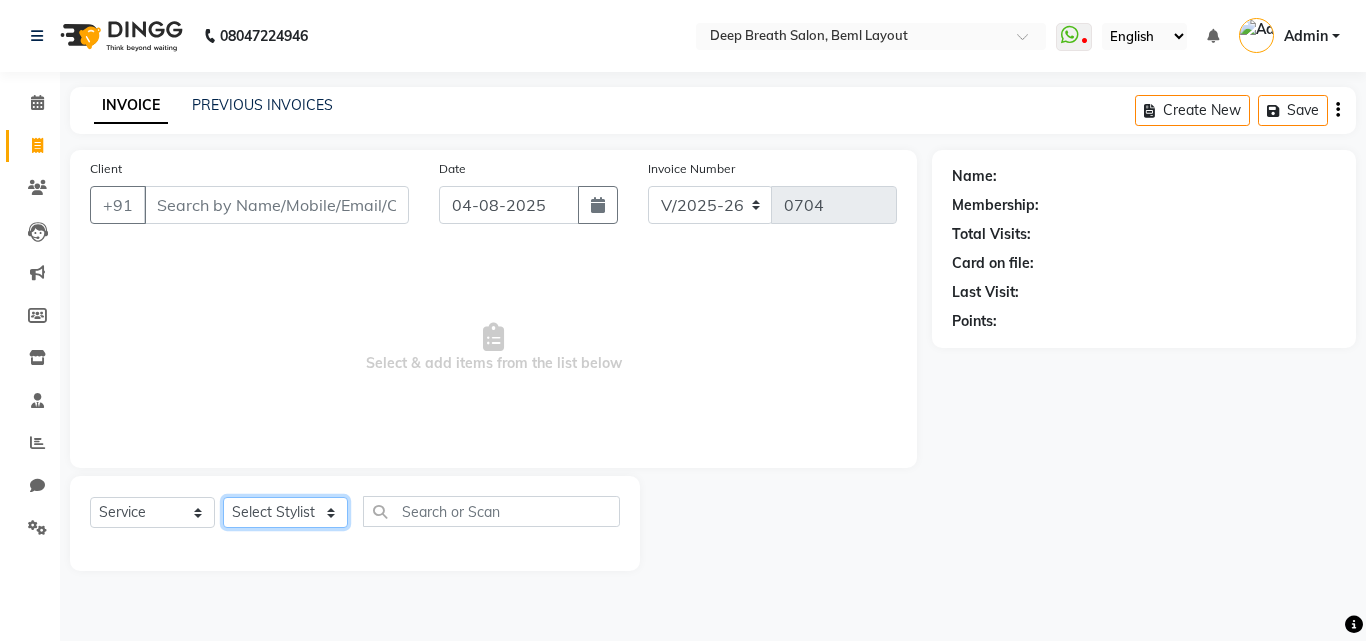 select on "35470" 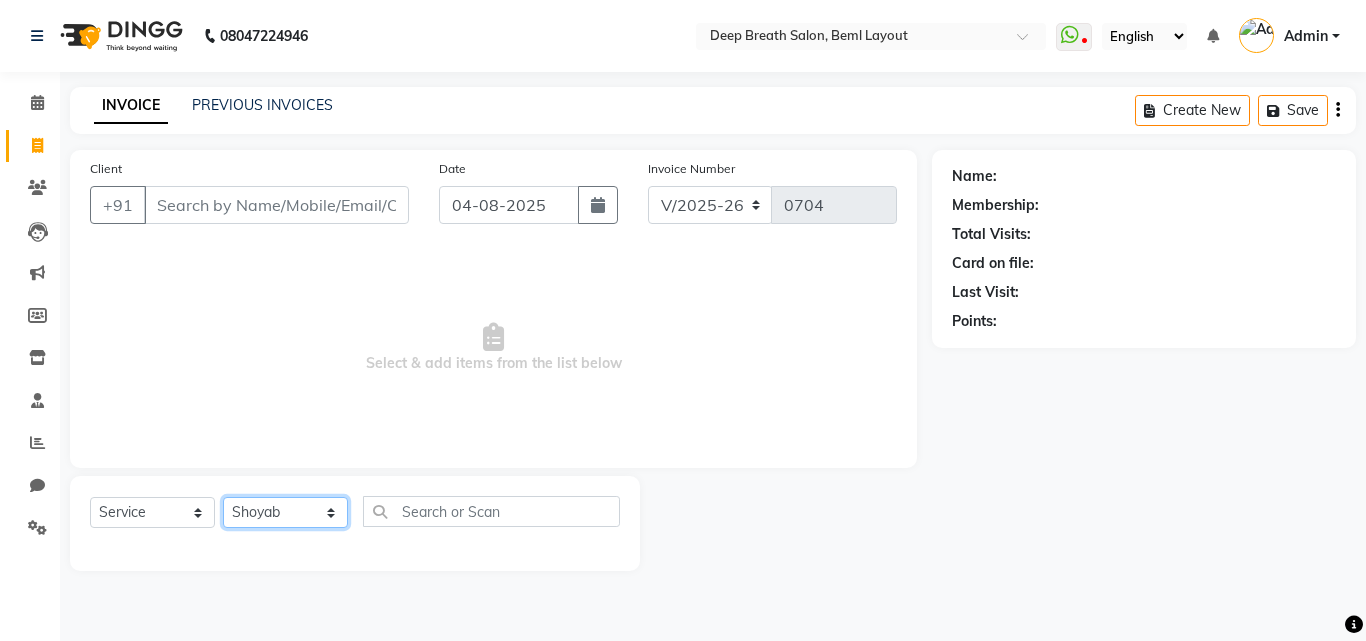 click on "Select Stylist Ali Gufran Gullu Kalpana Munmun Roy Nagesh Pallavi Mam Pavithra H C Poonam priyana Saffal Shoyab Sumitra" 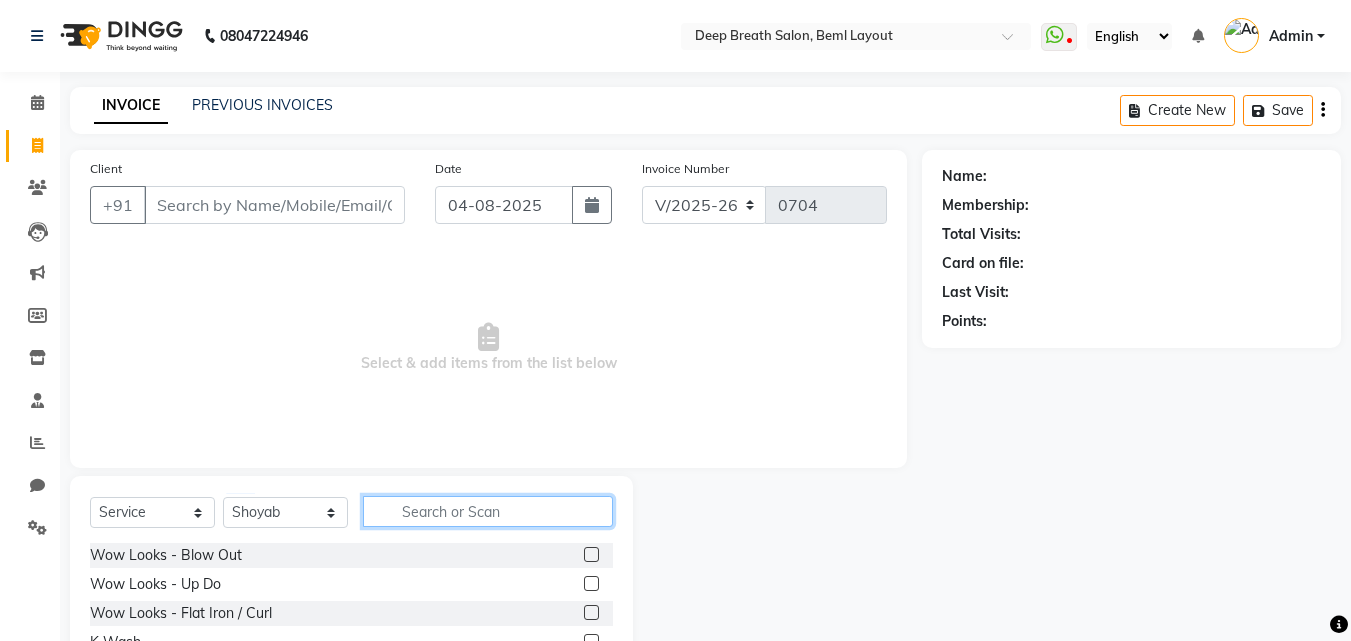click 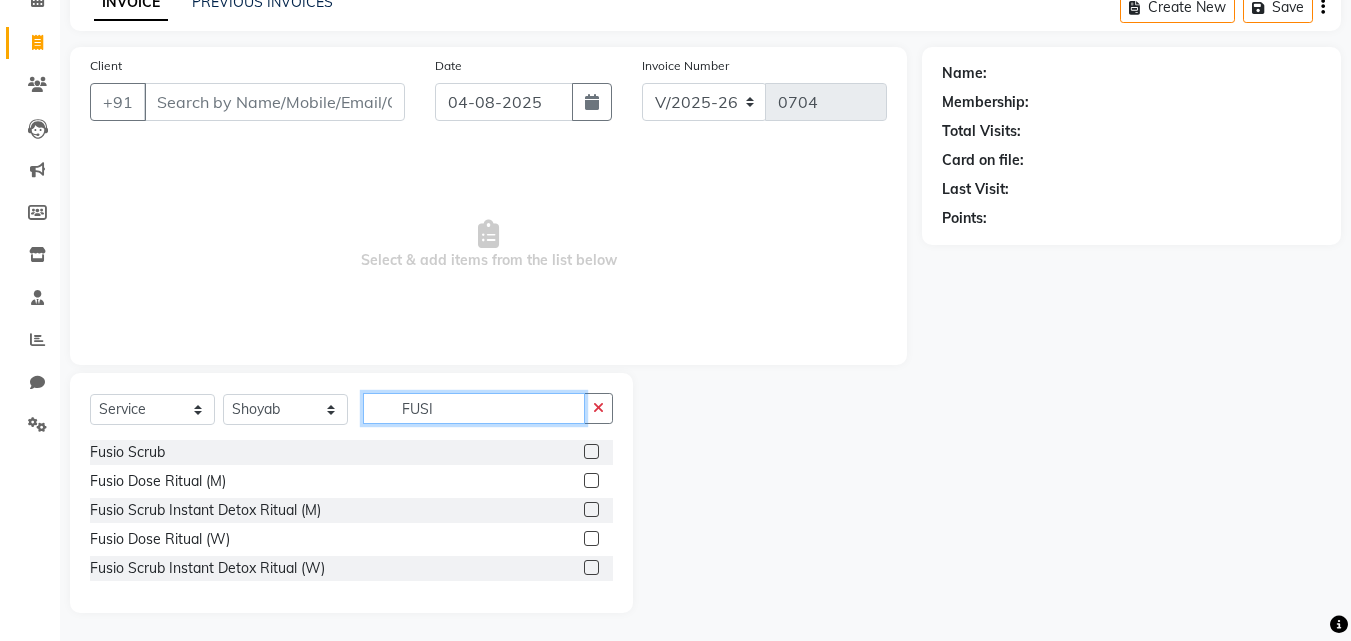 scroll, scrollTop: 105, scrollLeft: 0, axis: vertical 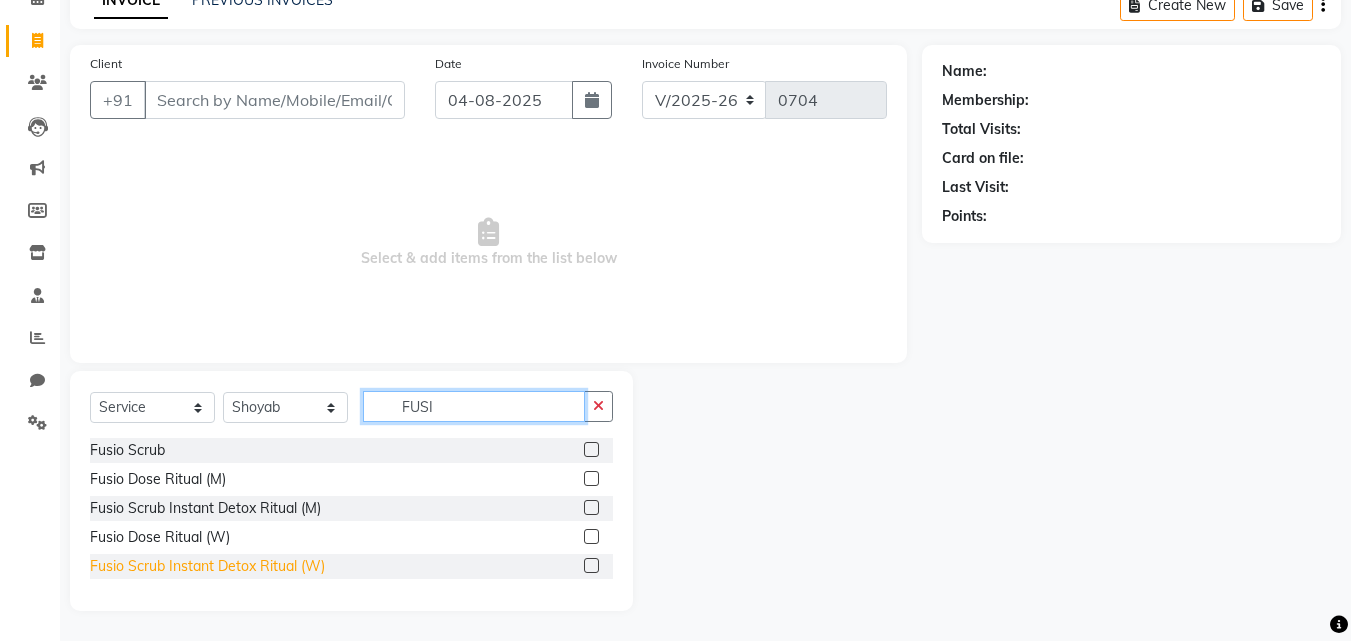 type on "FUSI" 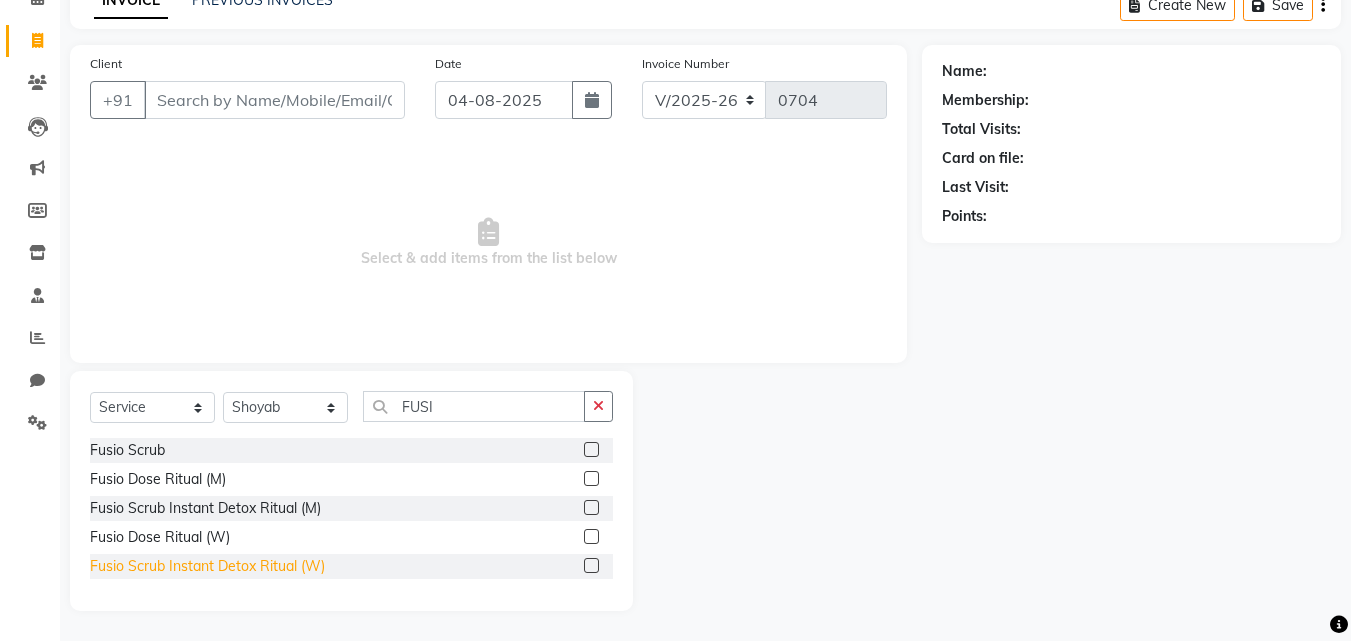 click on "Fusio Scrub Instant Detox Ritual (W)" 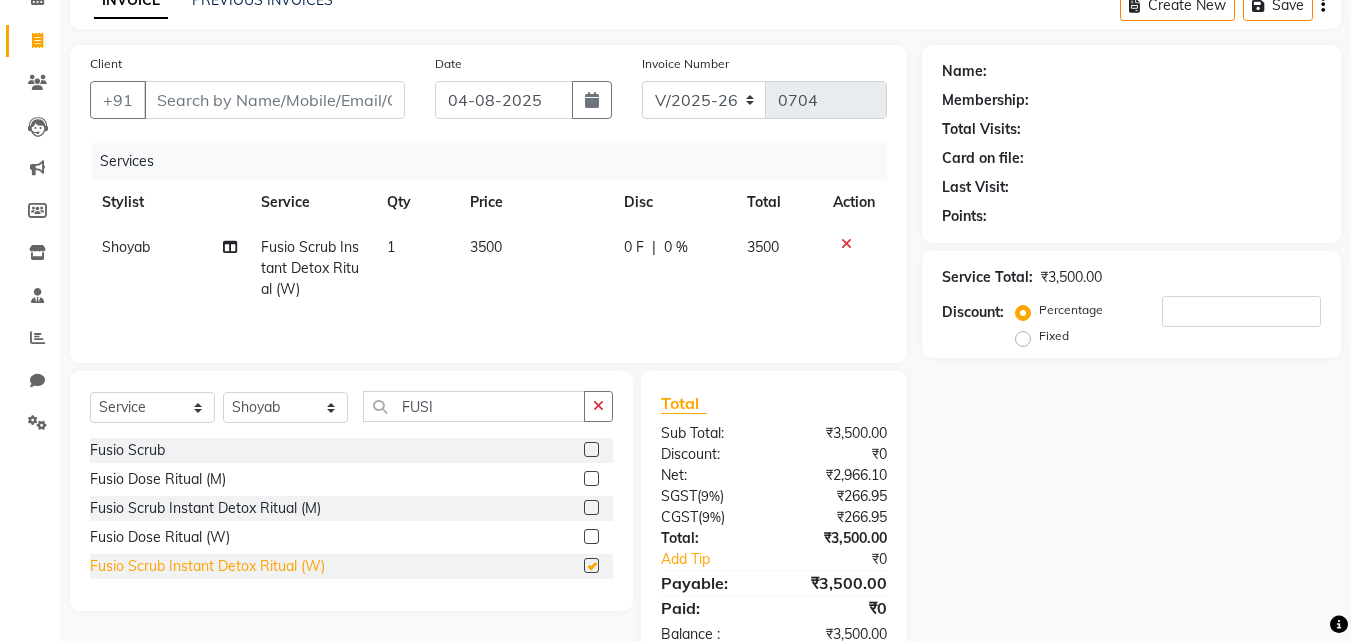 checkbox on "false" 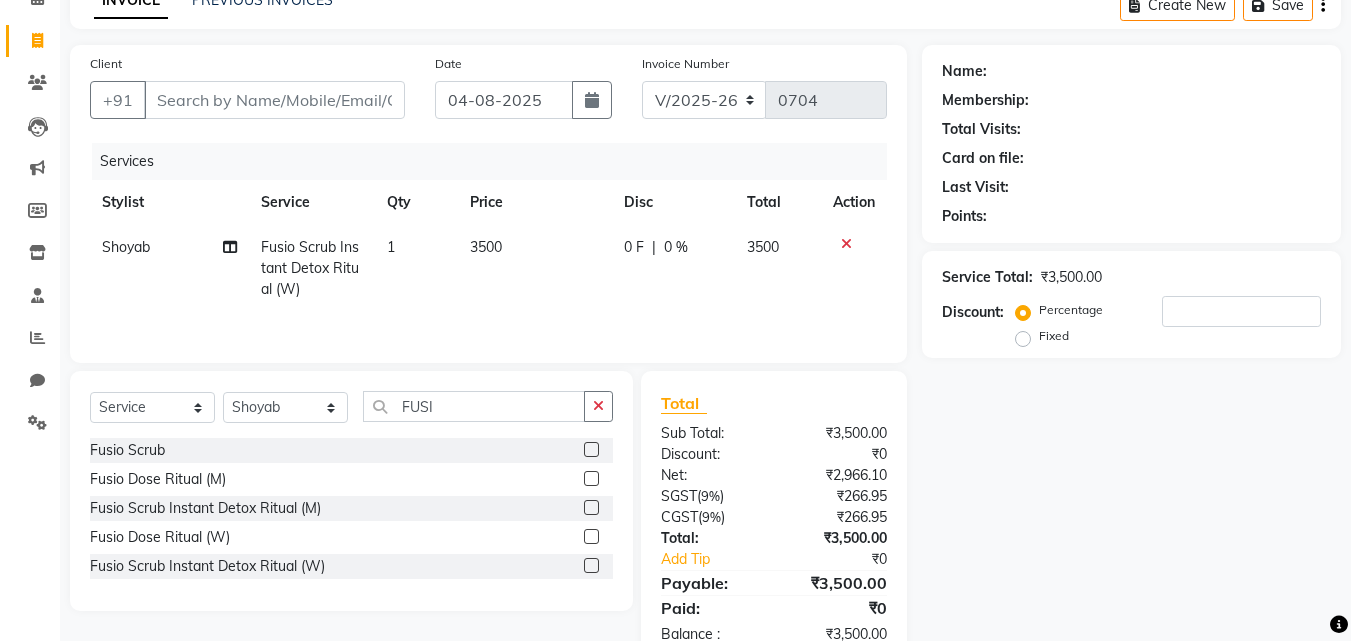 click on "3500" 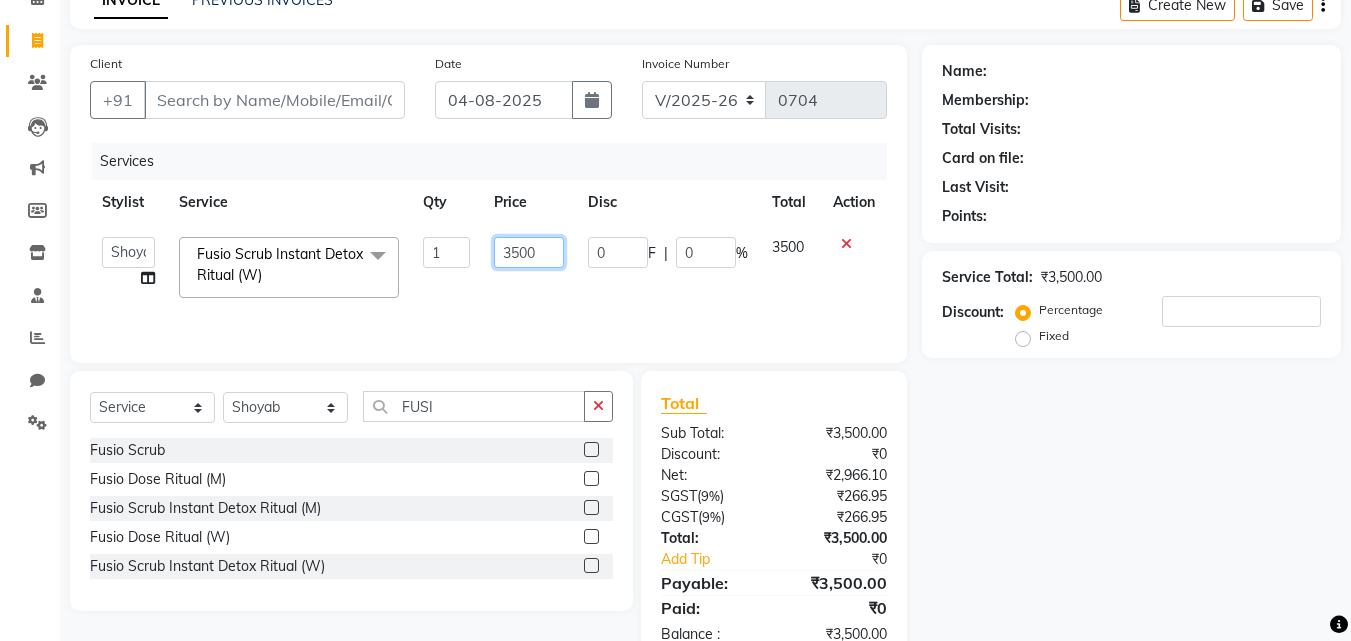 drag, startPoint x: 557, startPoint y: 250, endPoint x: 490, endPoint y: 258, distance: 67.47592 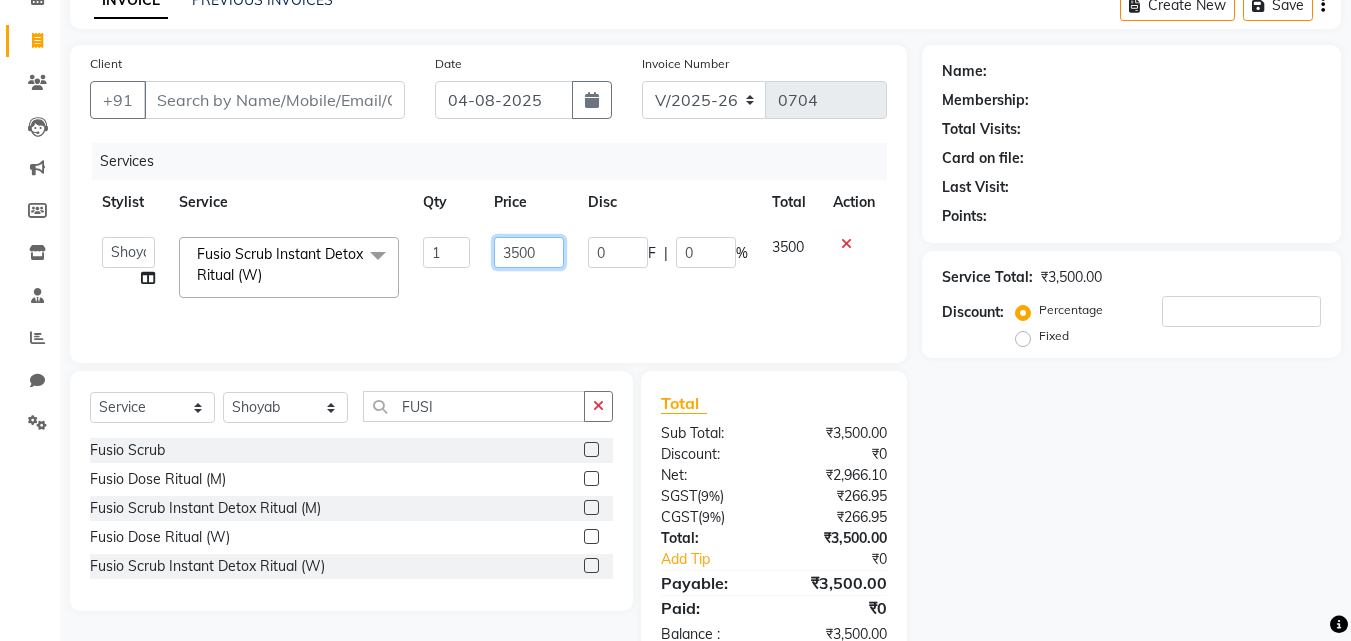 click on "3500" 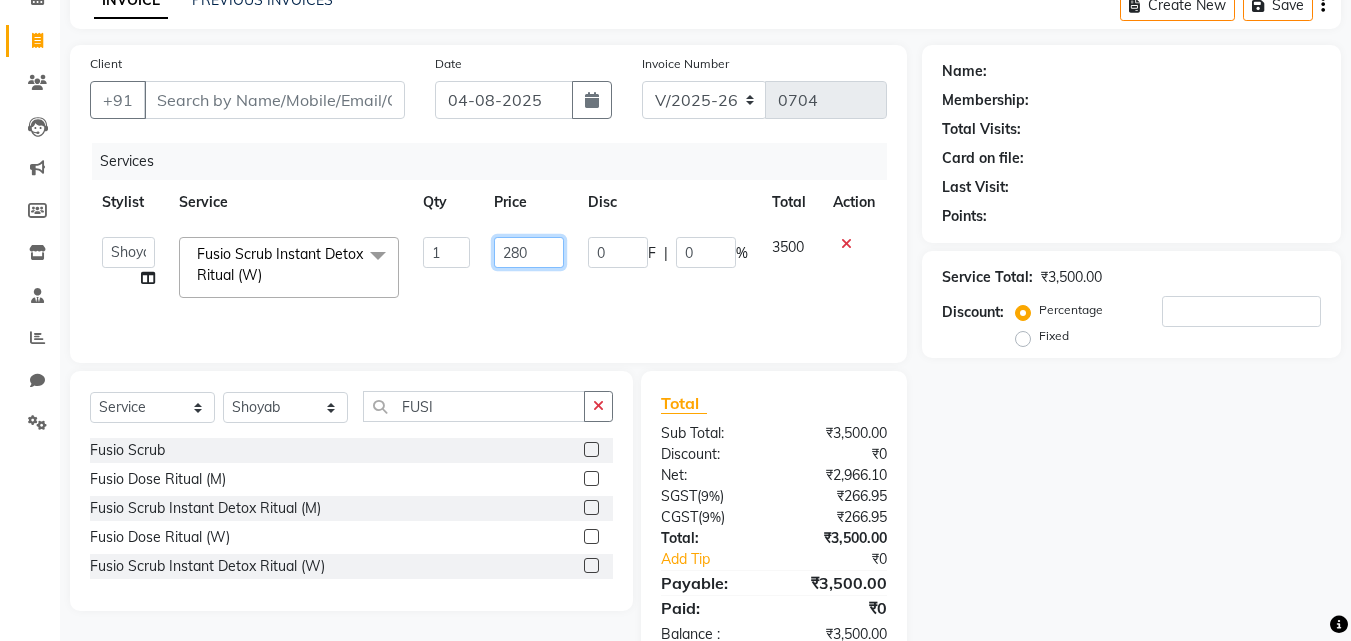 type on "2800" 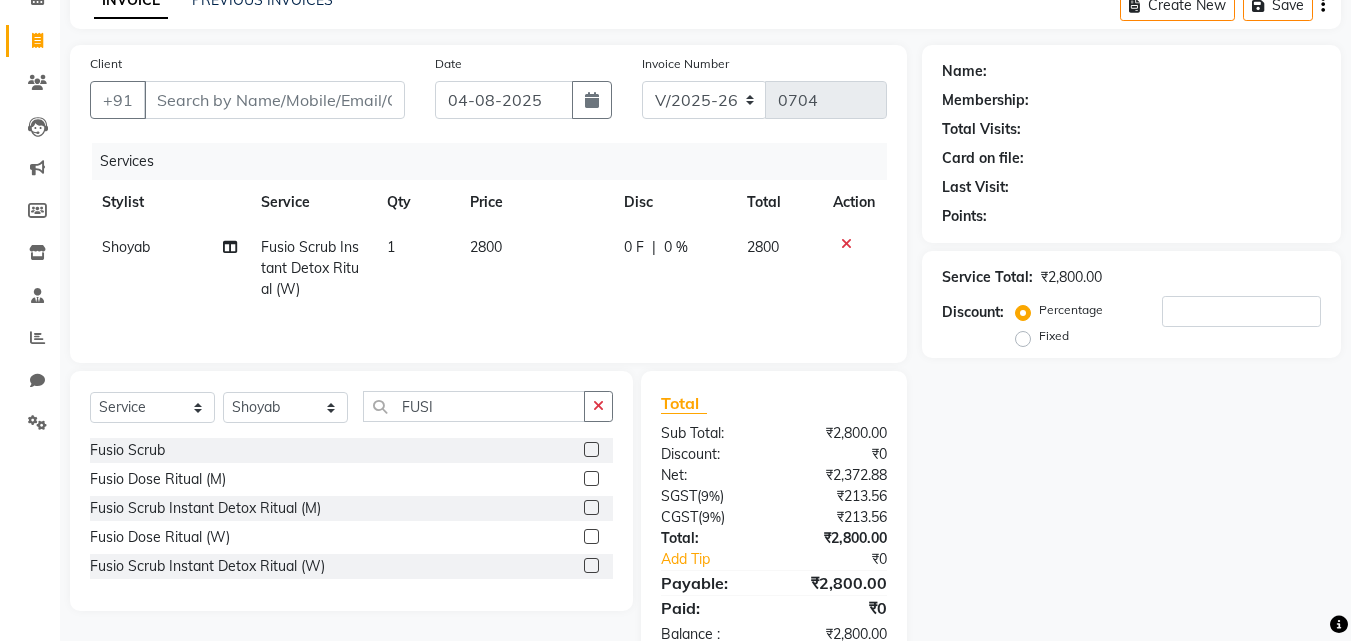click on "Services Stylist Service Qty Price Disc Total Action [NAME] Fusio Scrub Instant Detox Ritual (W) 1 2800 0 F | 0 % 2800" 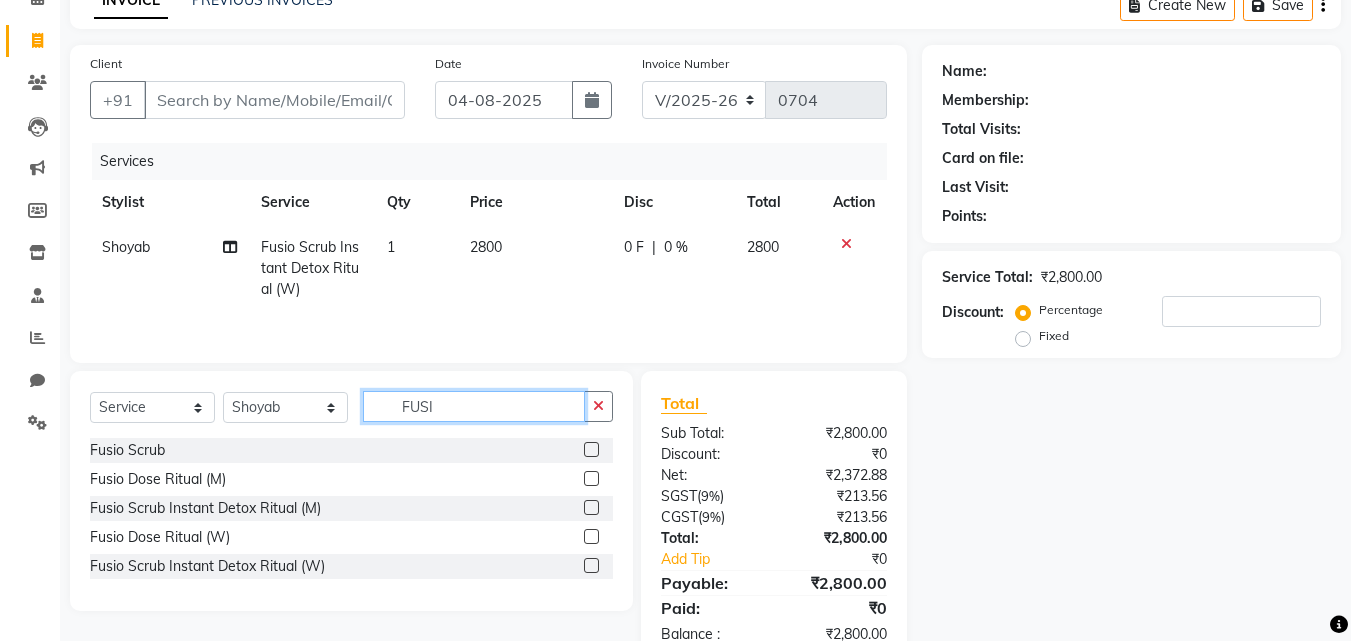 drag, startPoint x: 451, startPoint y: 414, endPoint x: 237, endPoint y: 416, distance: 214.00934 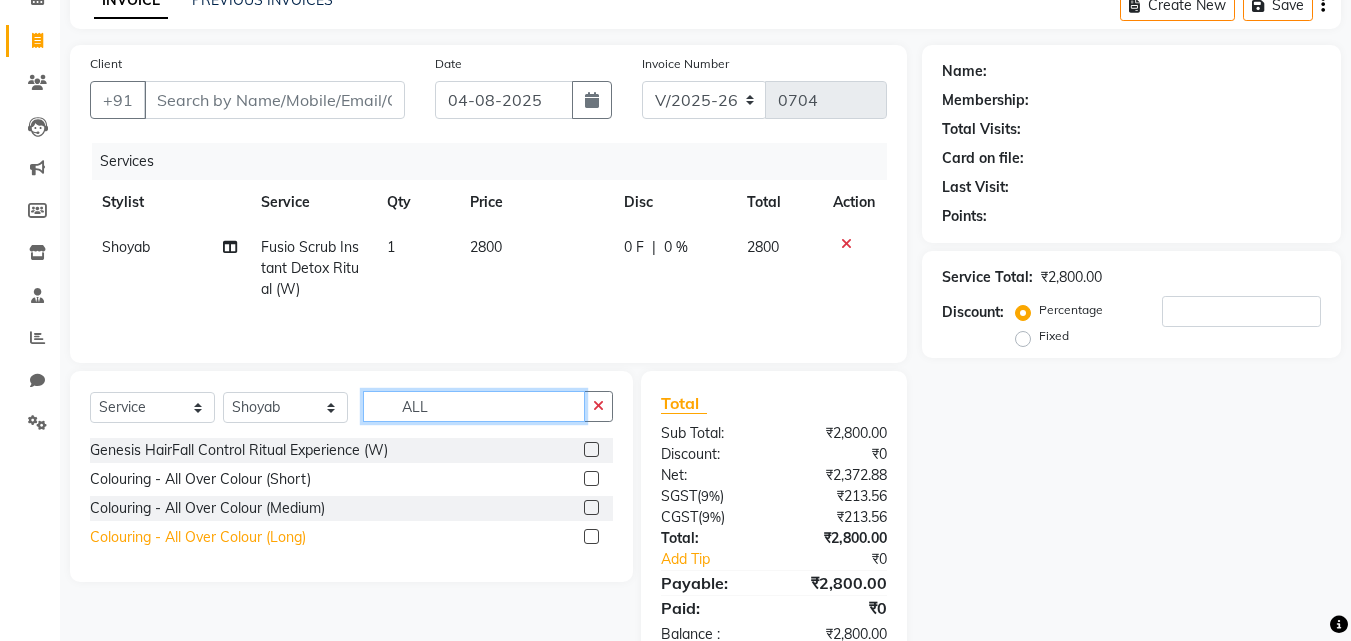 type on "ALL" 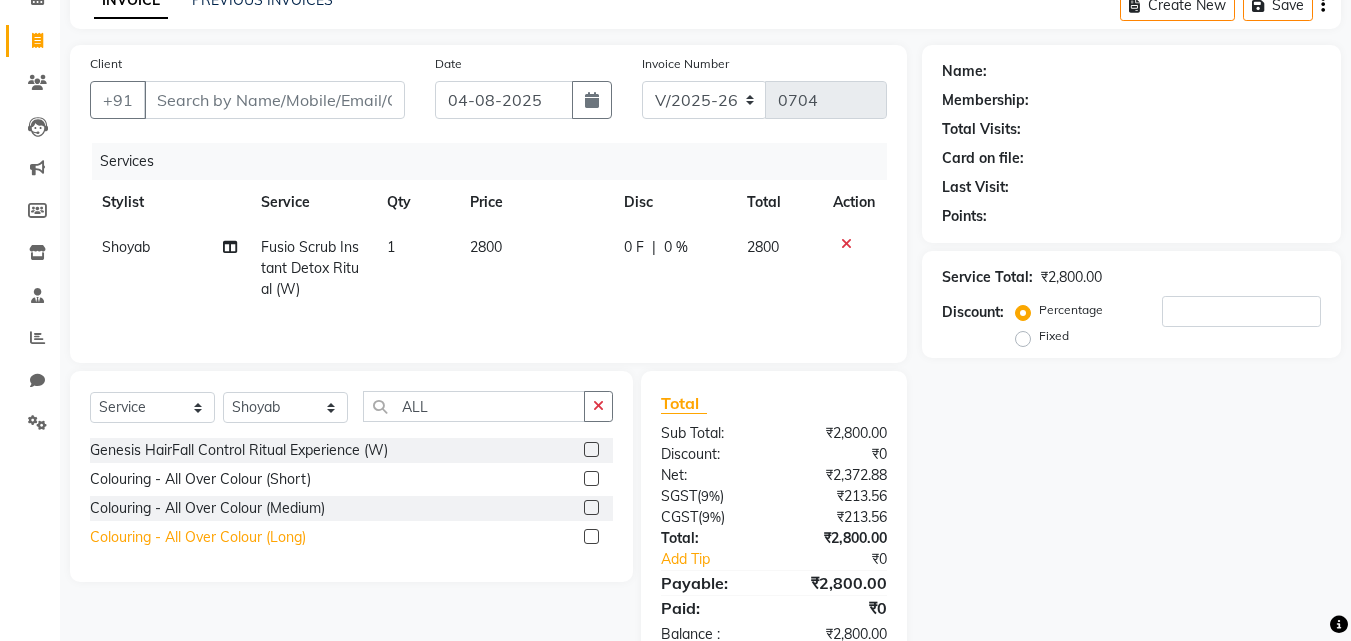 click on "Colouring - All Over Colour (Long)" 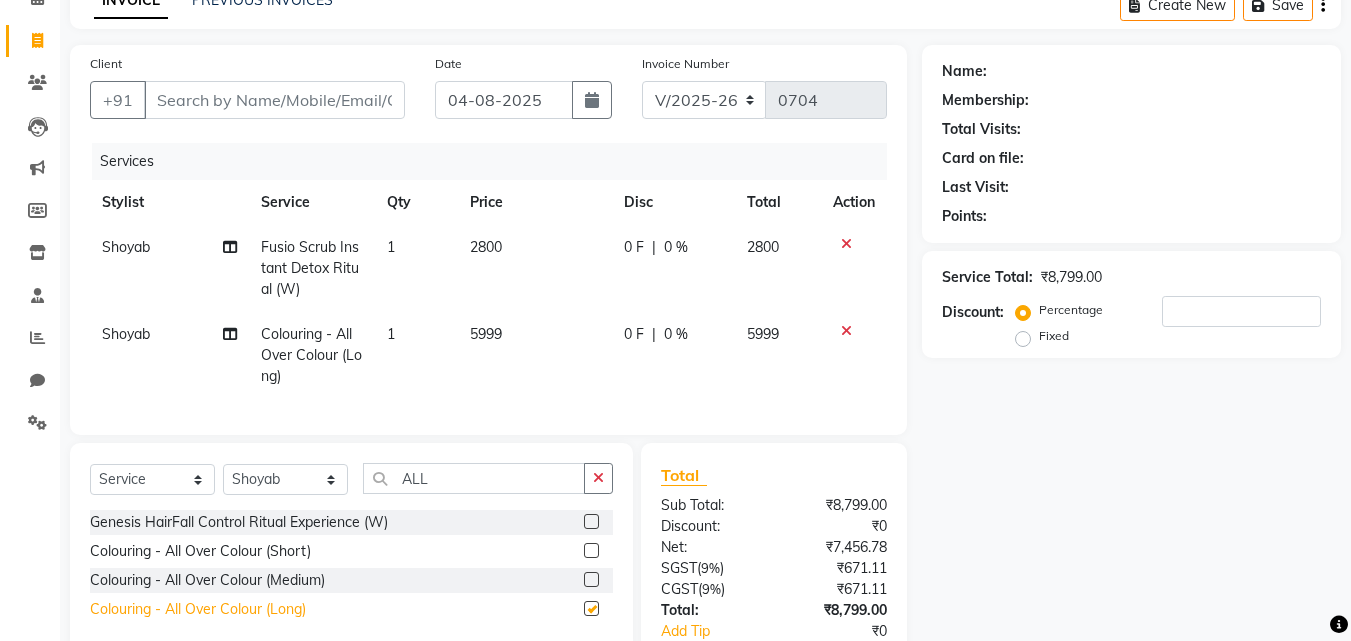 checkbox on "false" 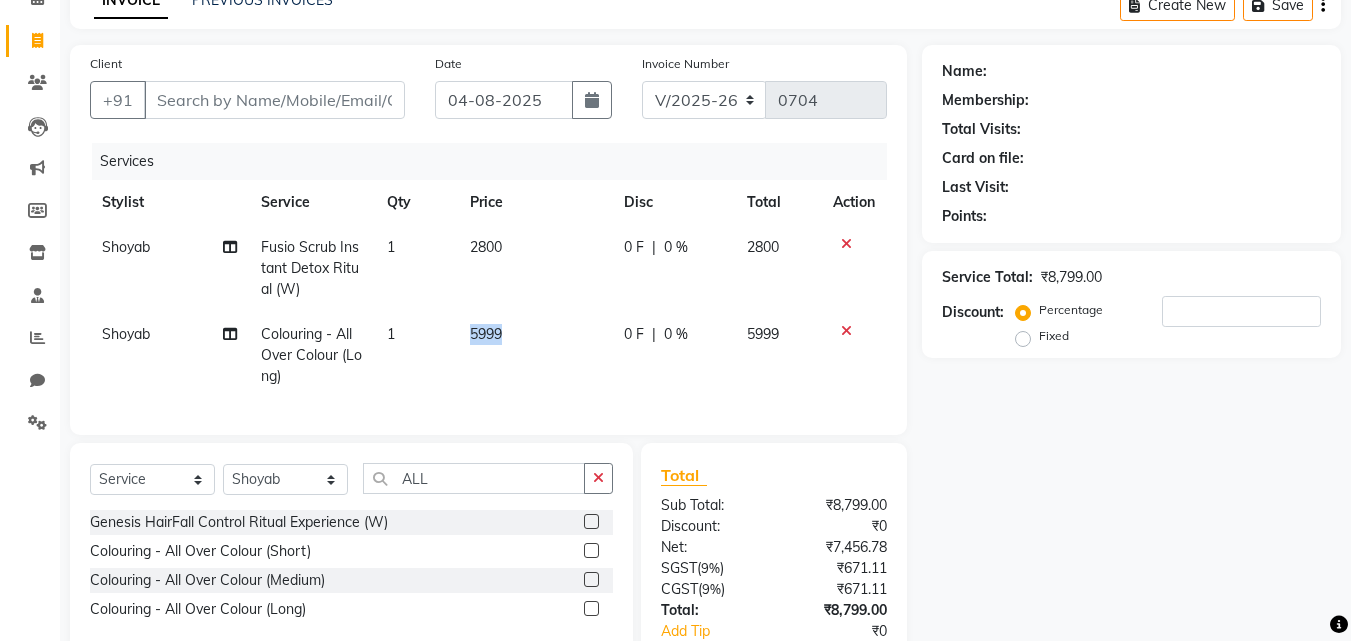 drag, startPoint x: 517, startPoint y: 330, endPoint x: 460, endPoint y: 330, distance: 57 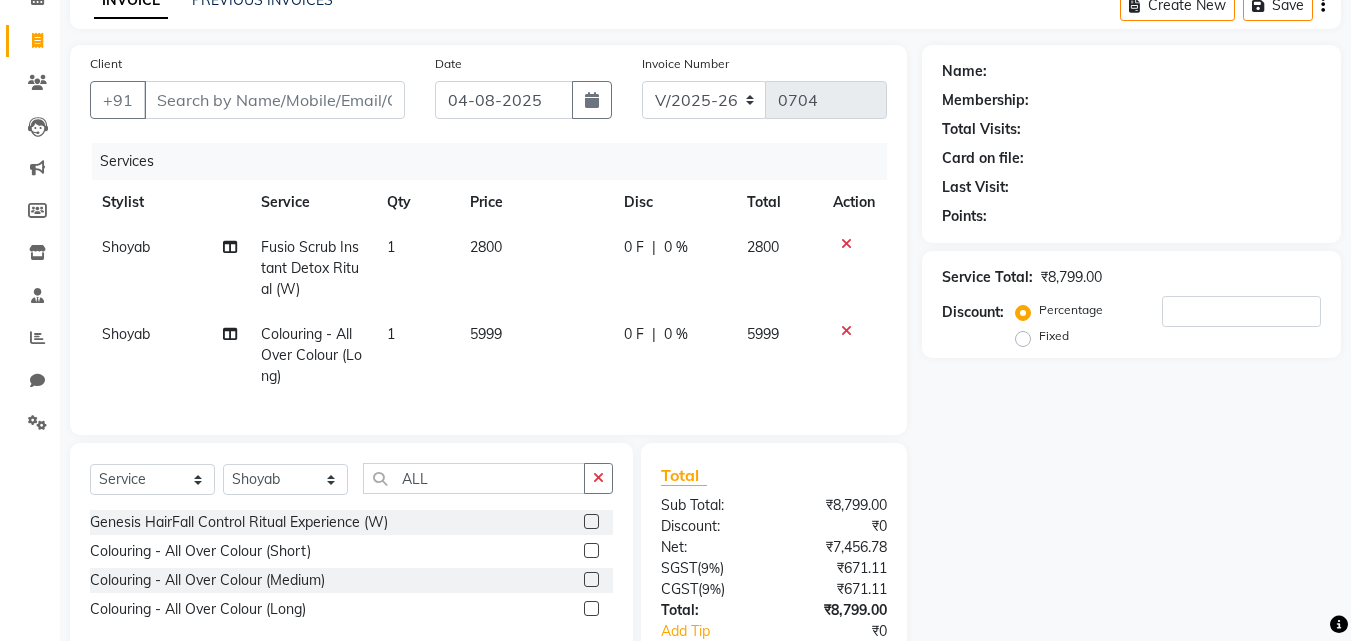 select on "35470" 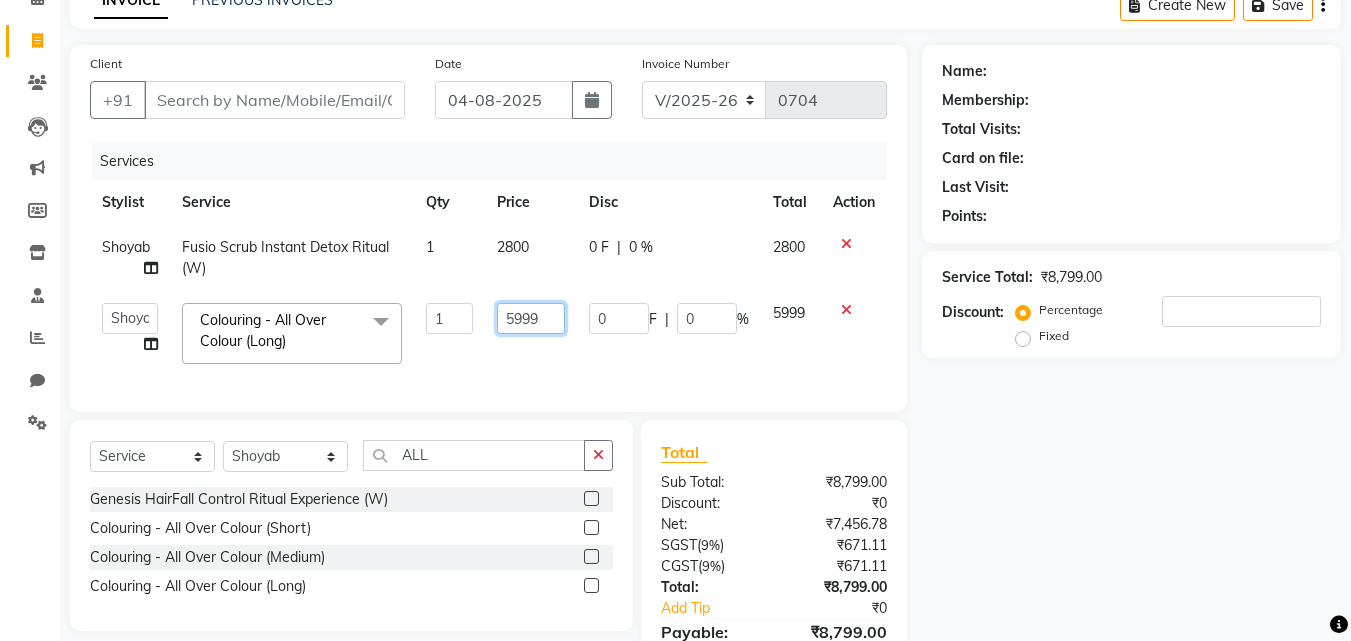 drag, startPoint x: 553, startPoint y: 322, endPoint x: 488, endPoint y: 320, distance: 65.03076 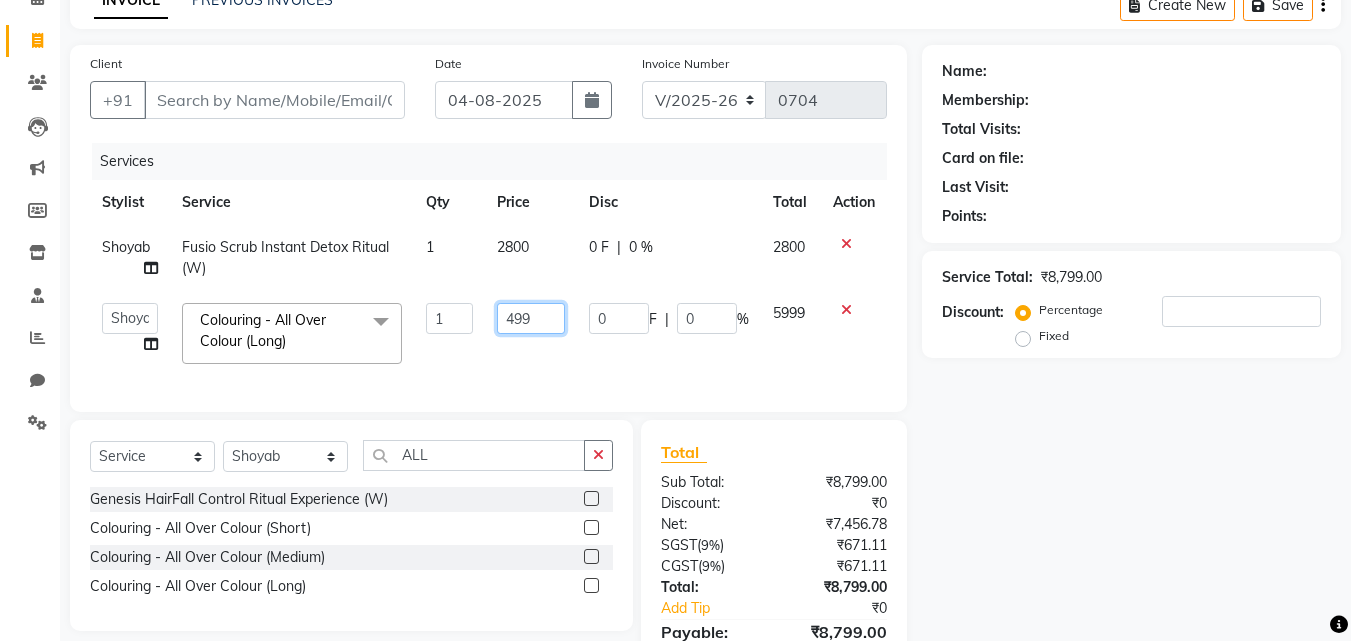 type on "4999" 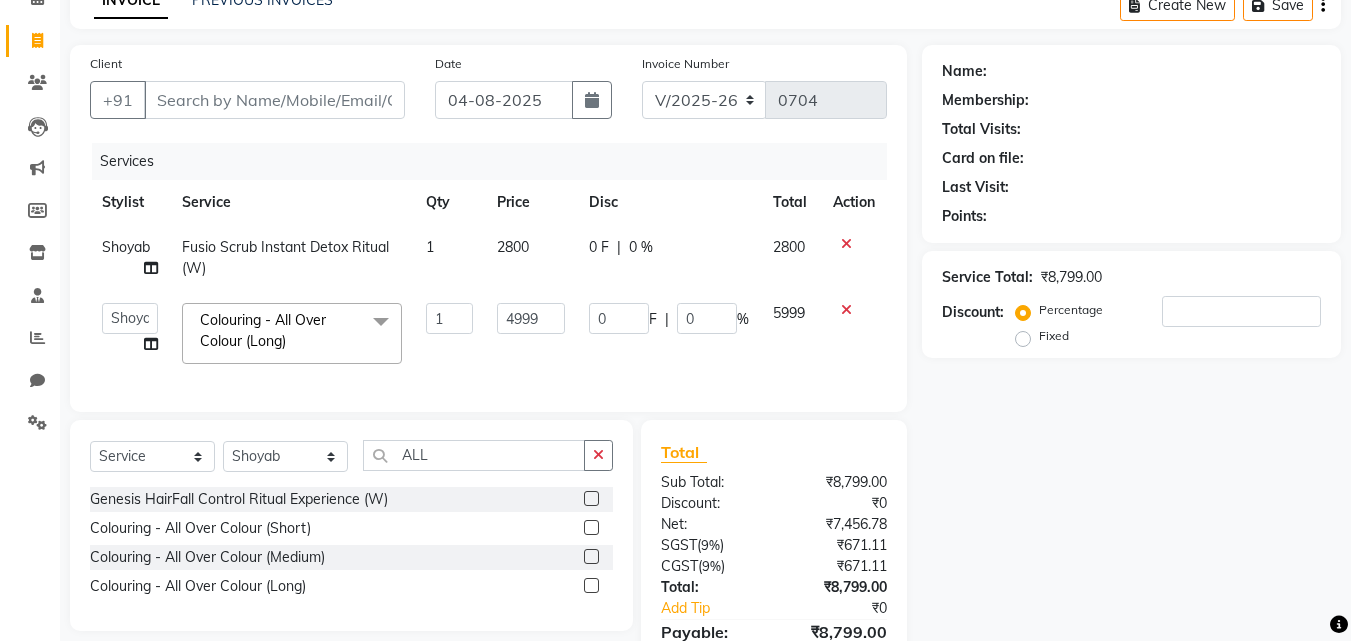 click on "4999" 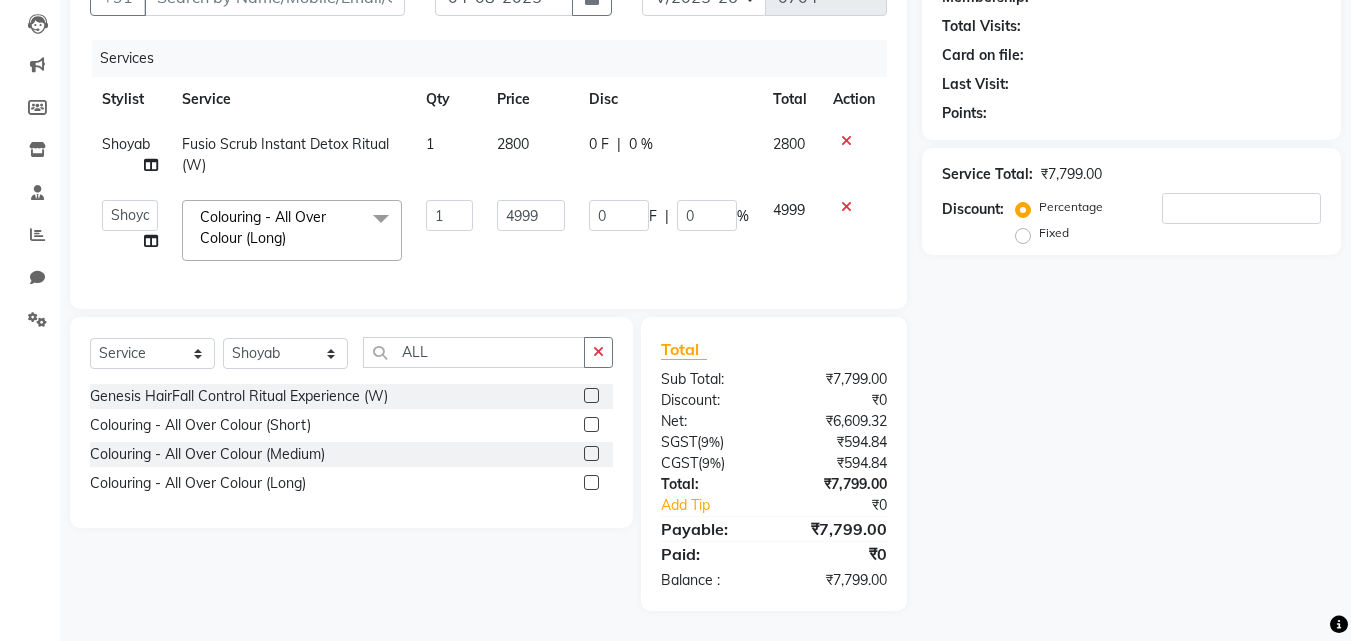 scroll, scrollTop: 223, scrollLeft: 0, axis: vertical 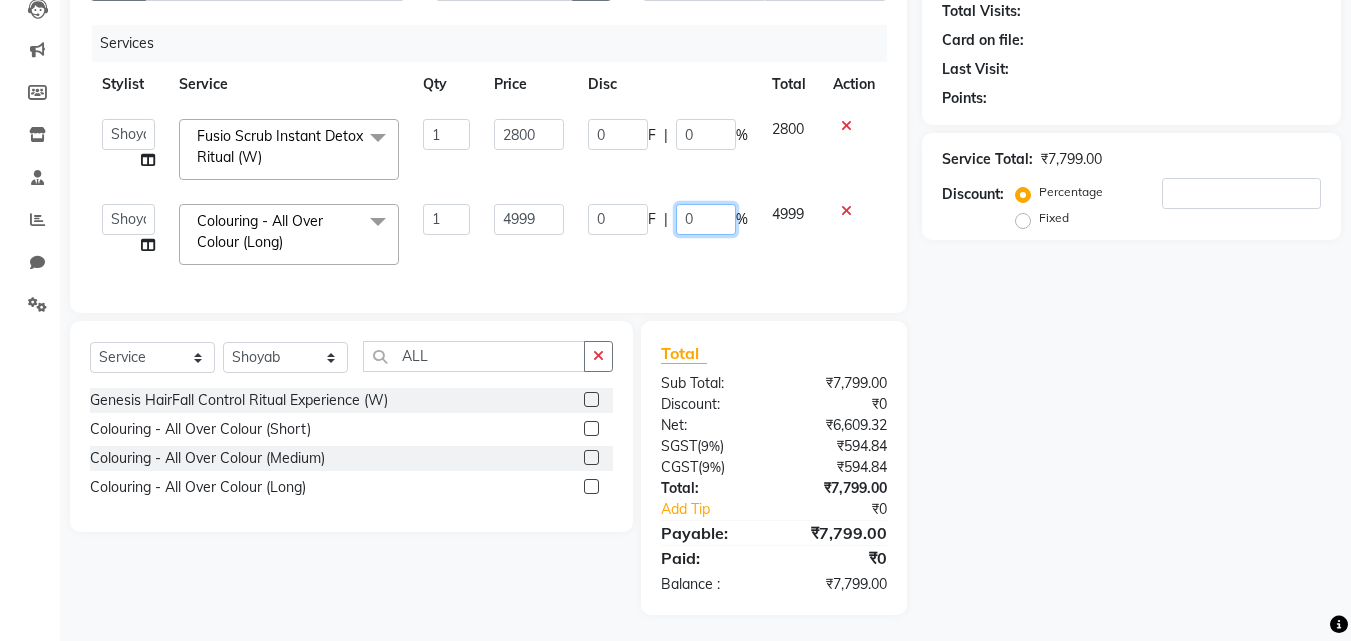 click on "0" 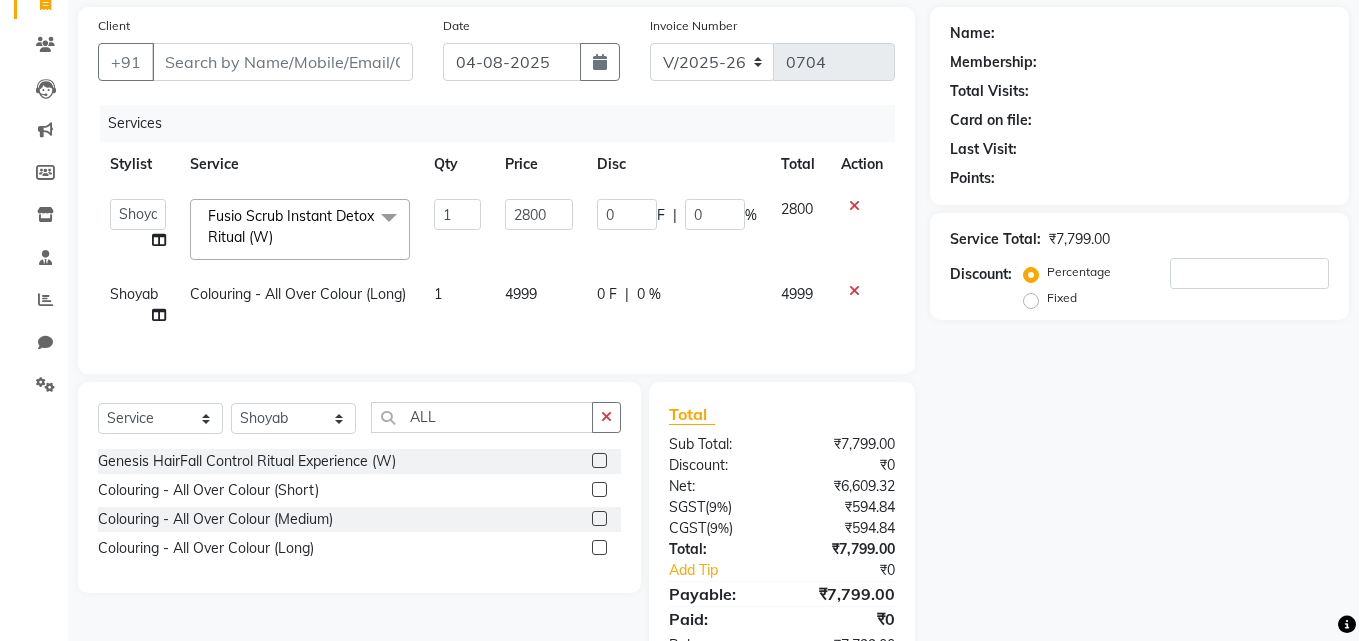 scroll, scrollTop: 0, scrollLeft: 0, axis: both 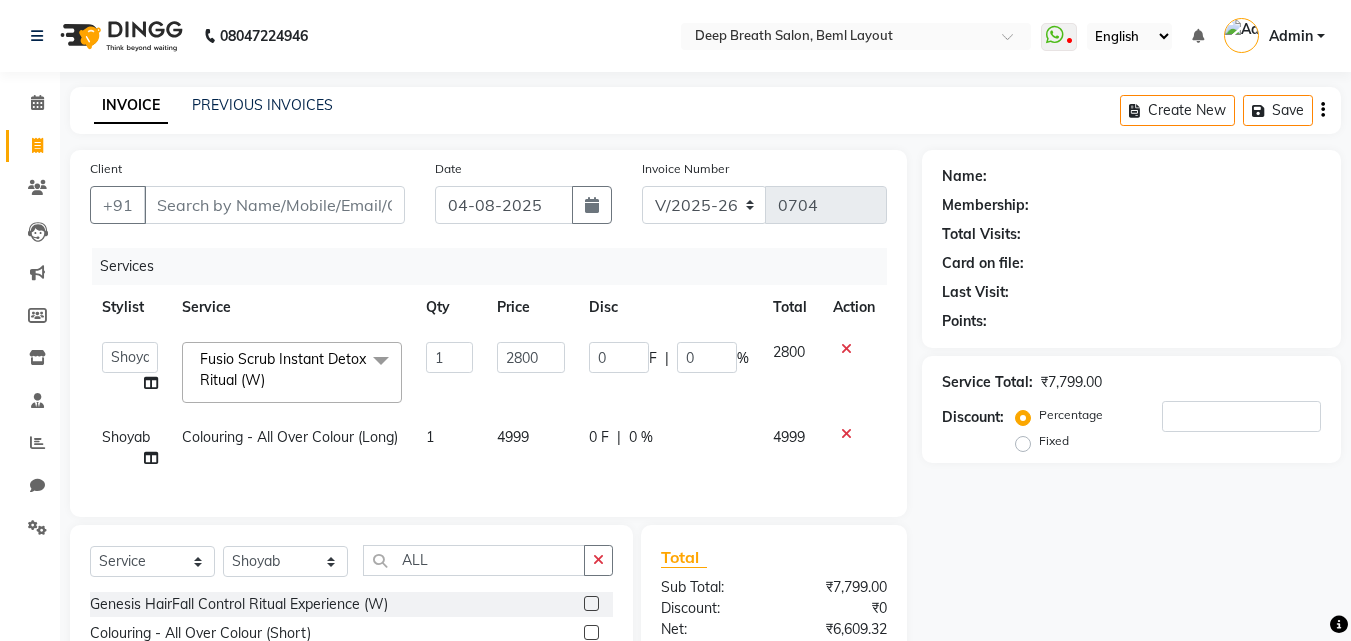 click on "Client +91" 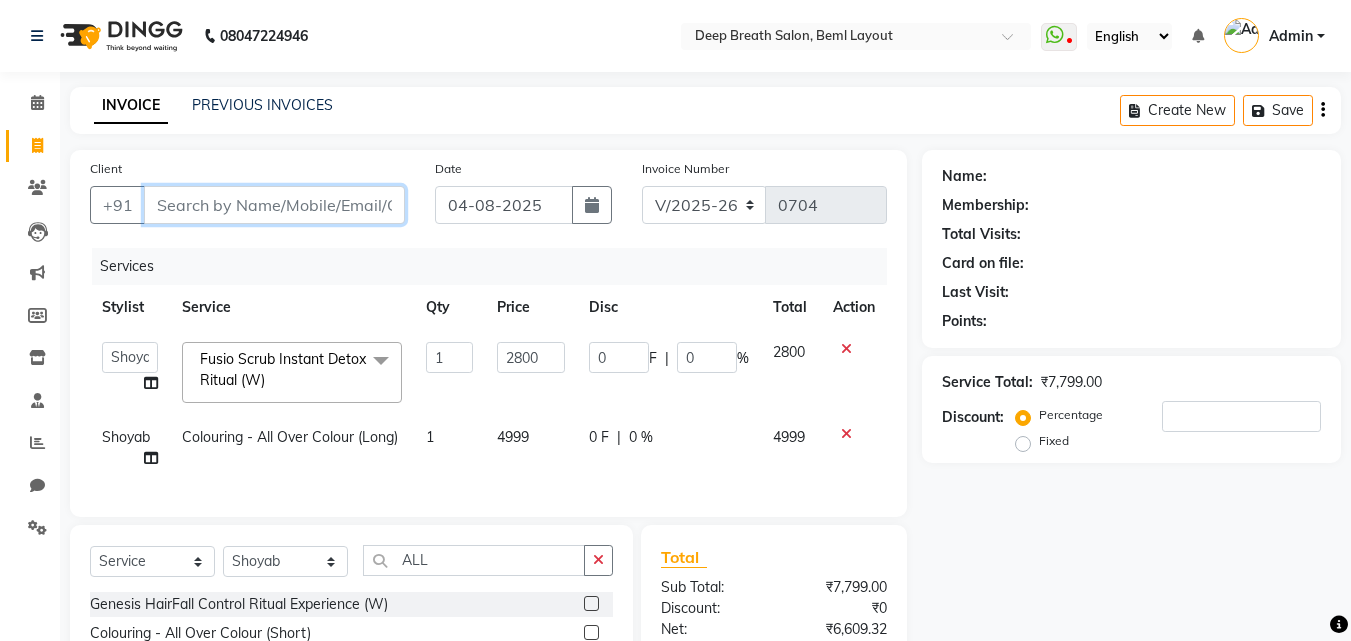 click on "Client" at bounding box center (274, 205) 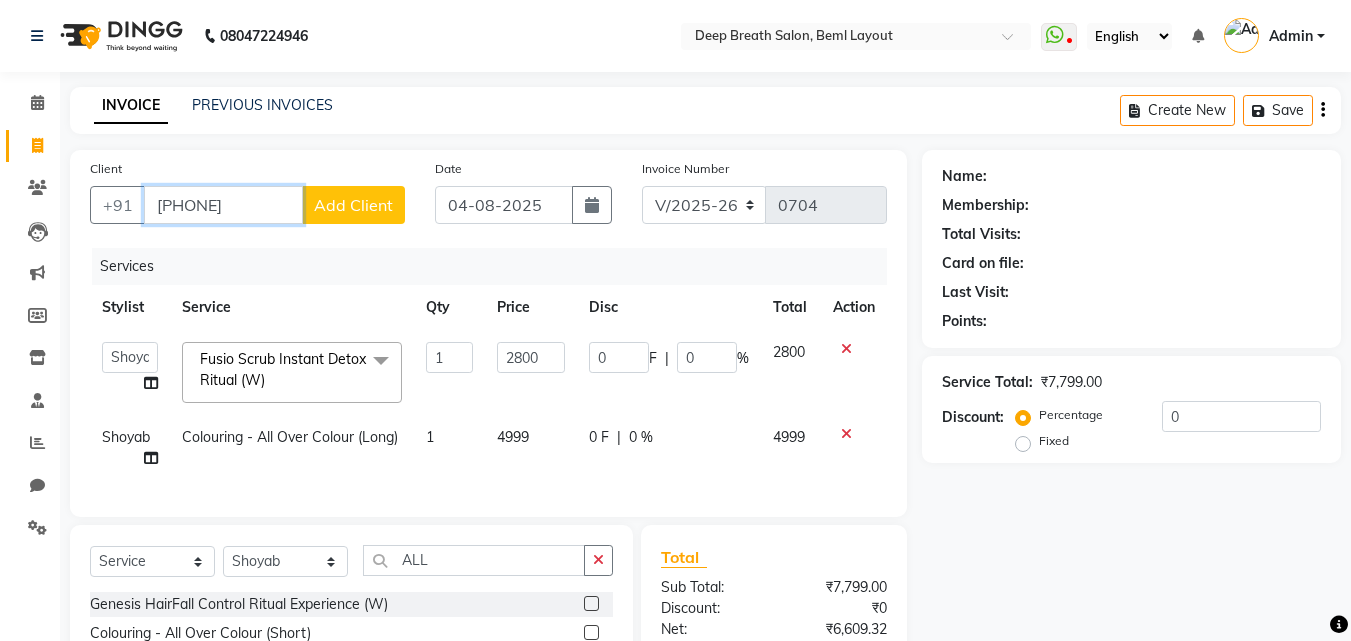 type on "[PHONE]" 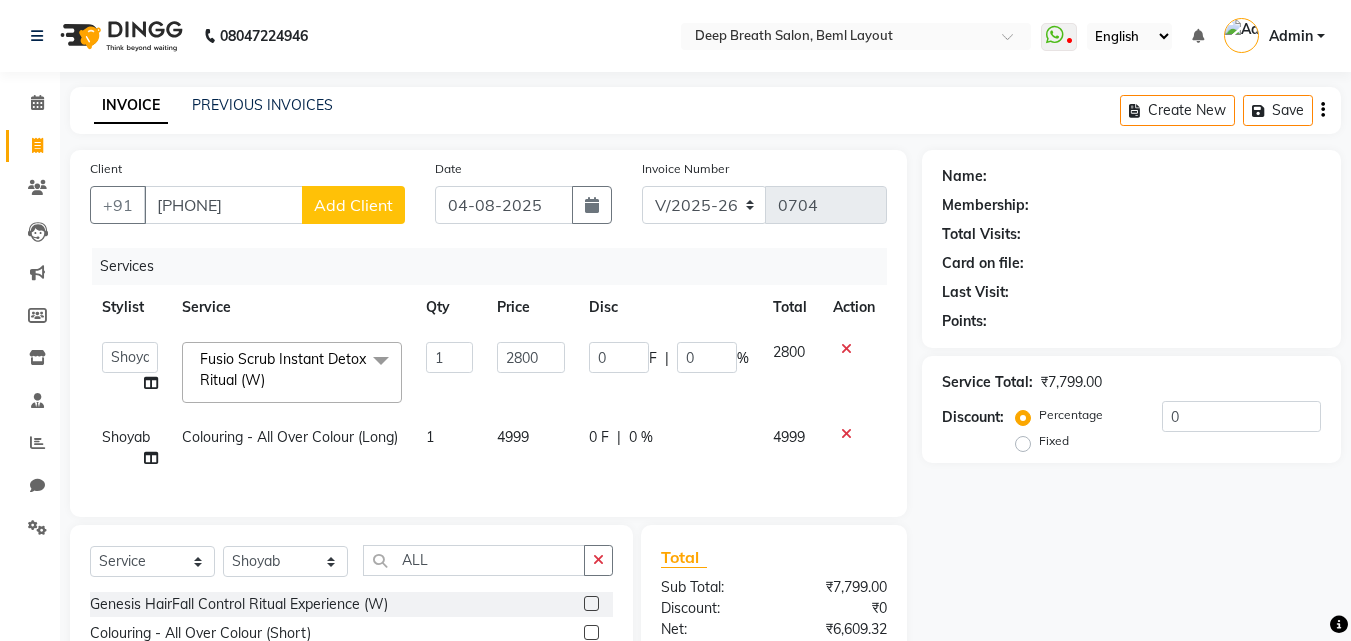 click on "Add Client" 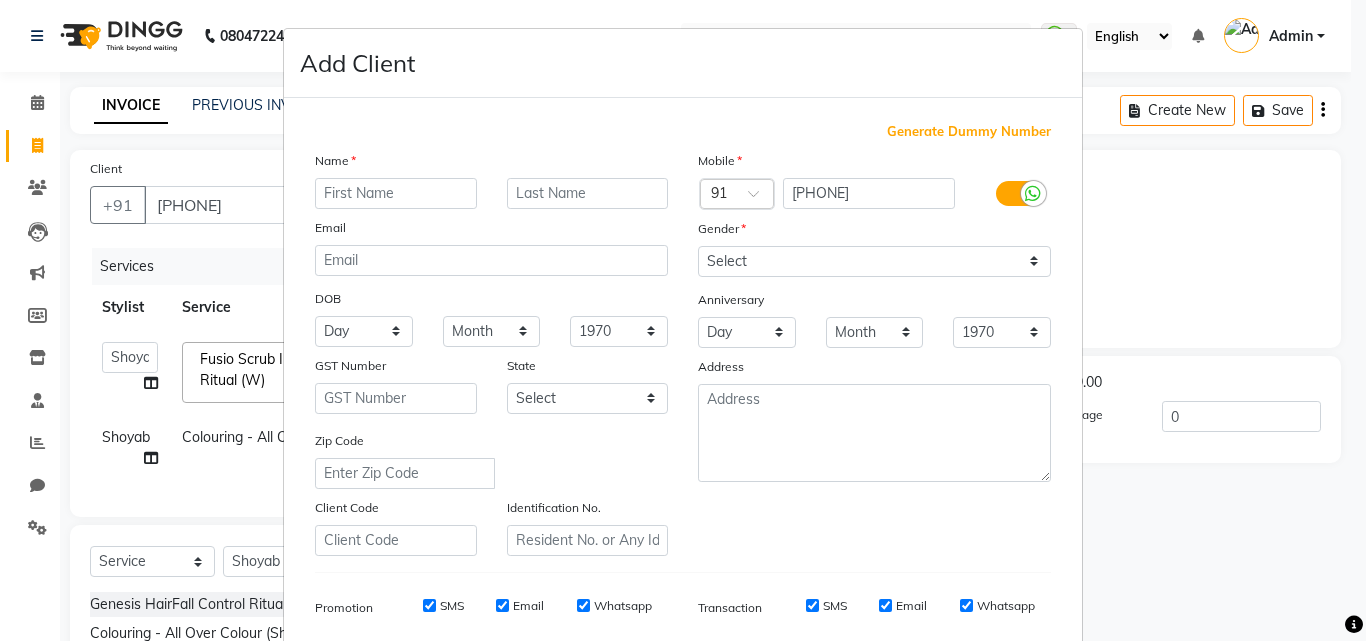type on "E" 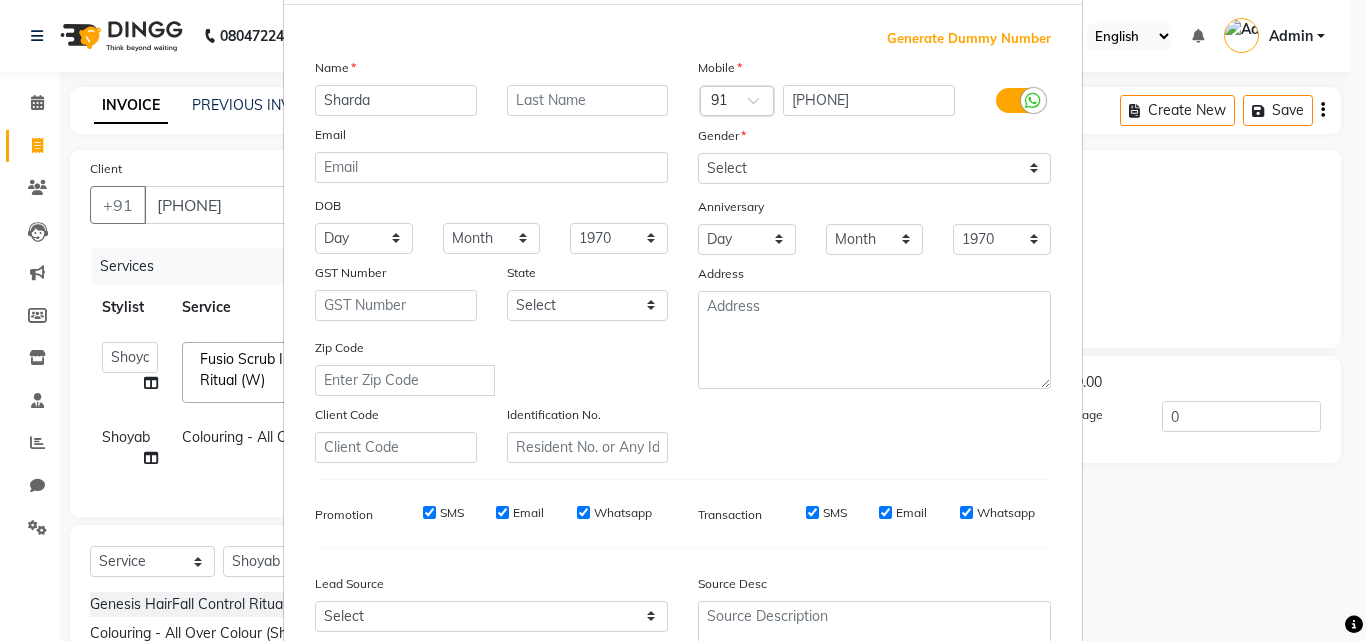 scroll, scrollTop: 282, scrollLeft: 0, axis: vertical 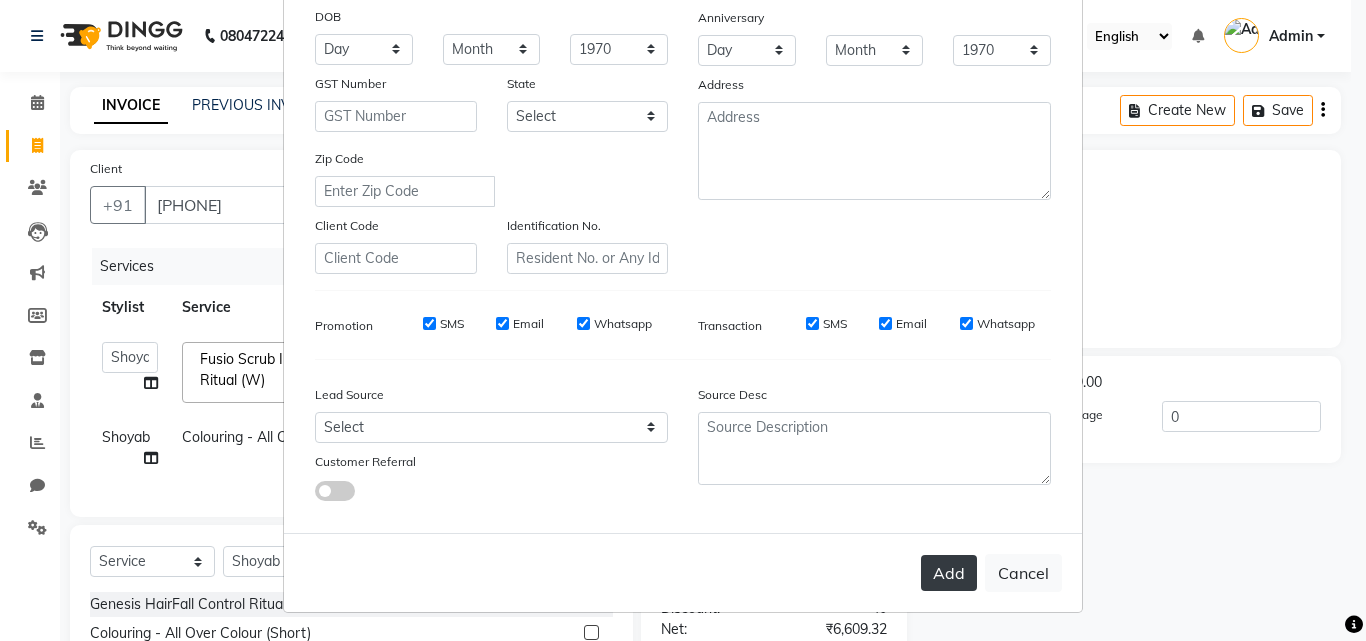 type on "Sharda" 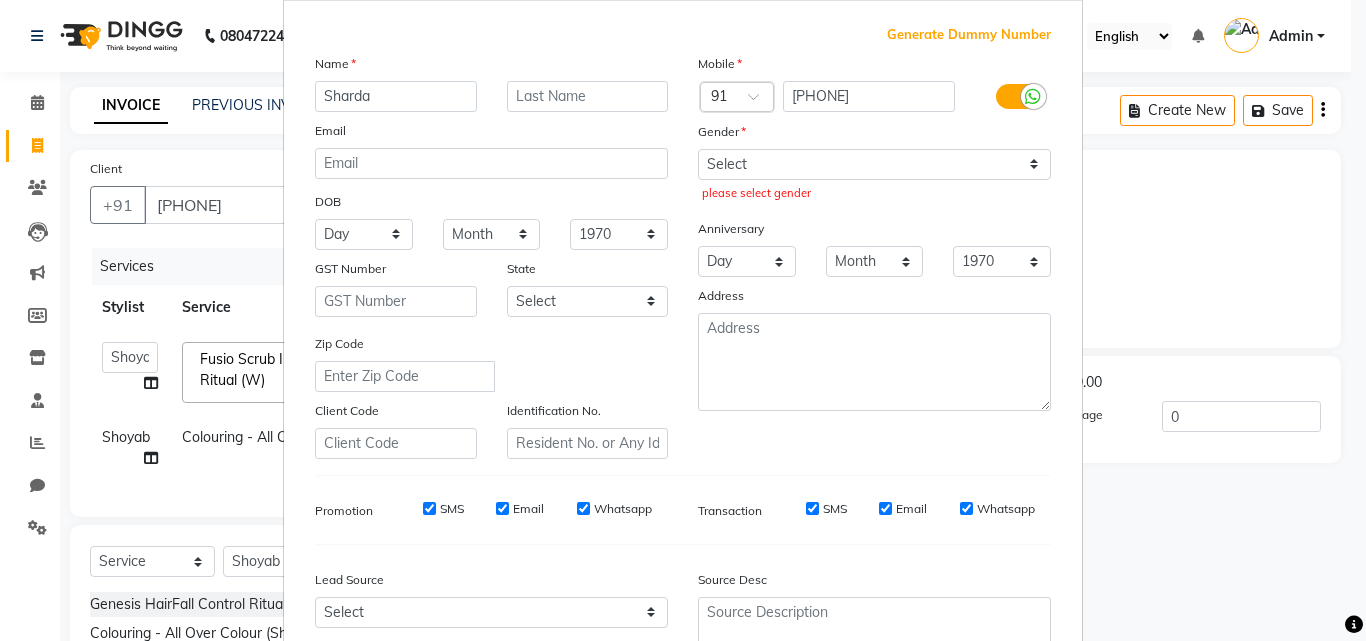 scroll, scrollTop: 0, scrollLeft: 0, axis: both 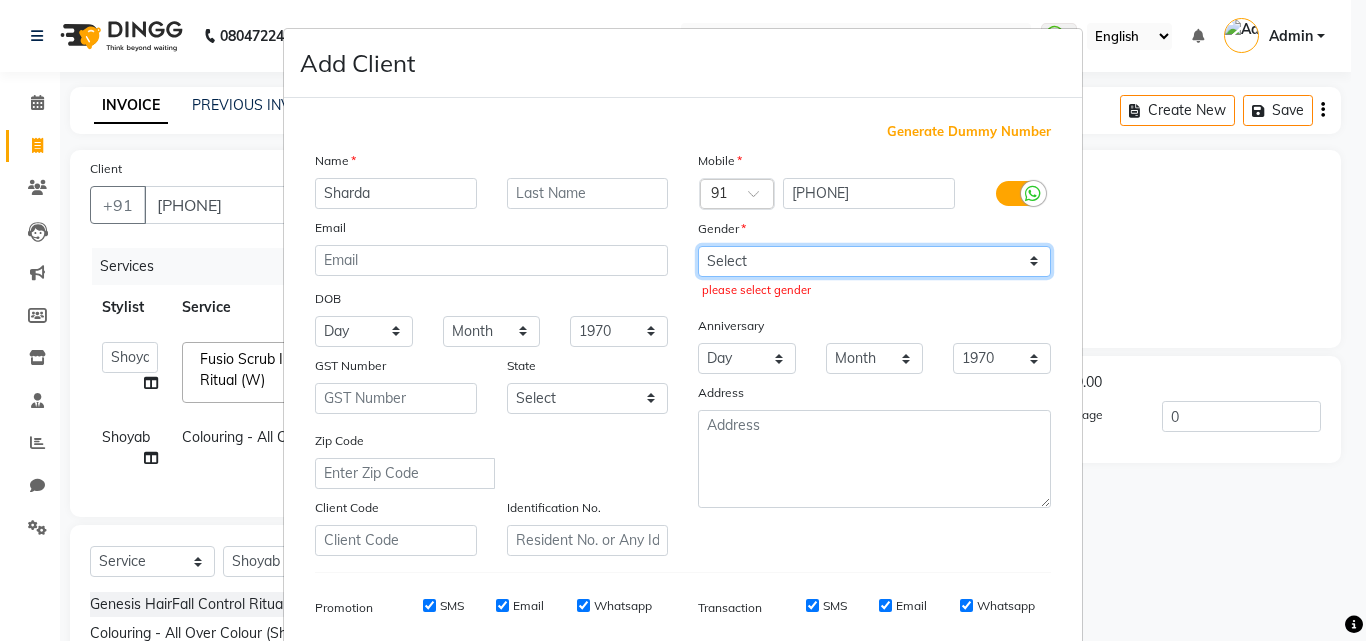 click on "Select Male Female Other Prefer Not To Say" at bounding box center (874, 261) 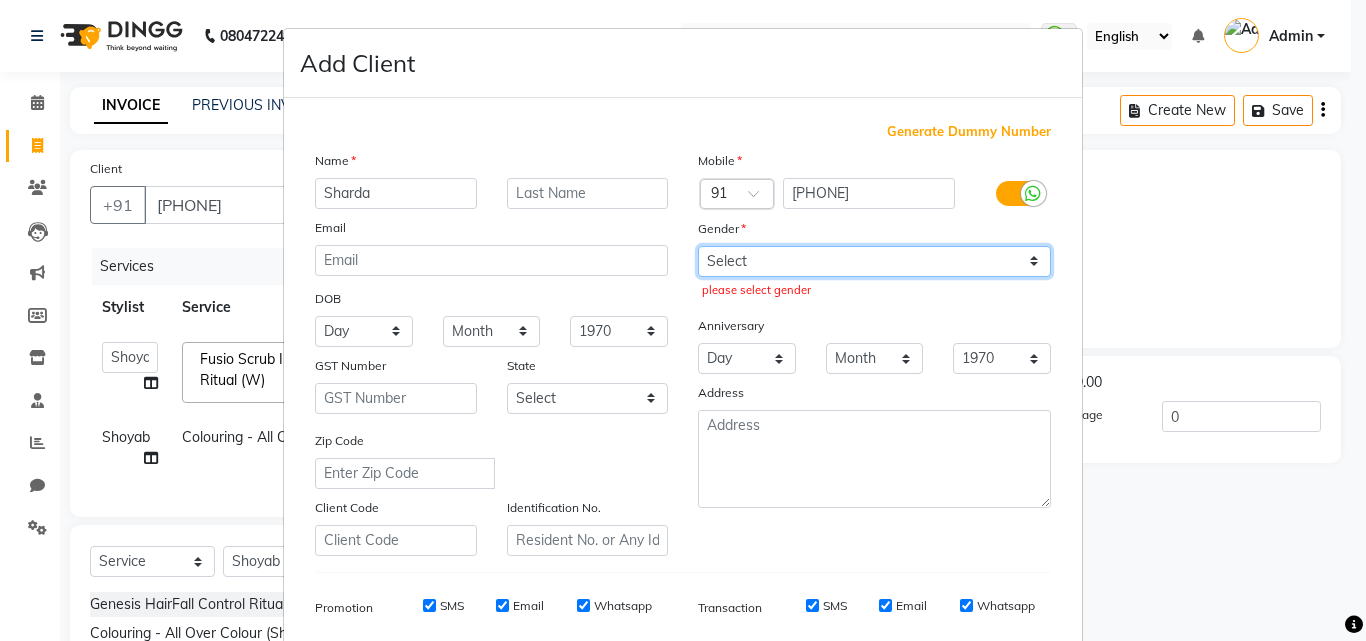 select on "female" 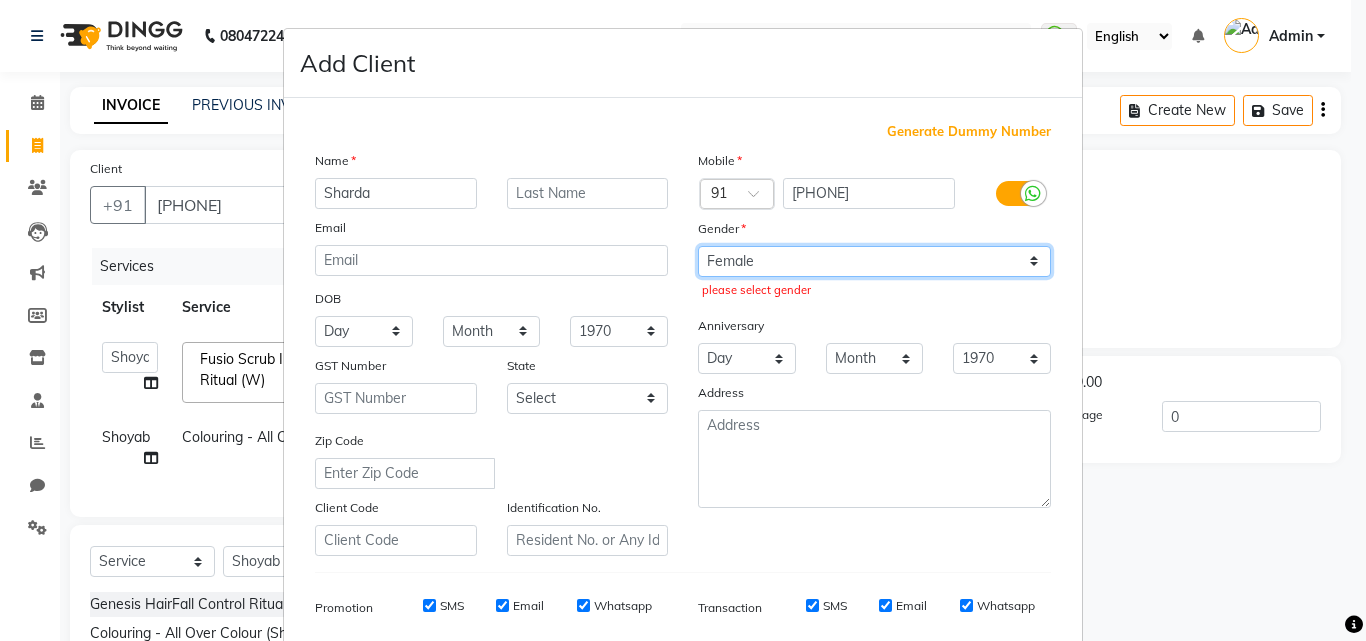 click on "Select Male Female Other Prefer Not To Say" at bounding box center [874, 261] 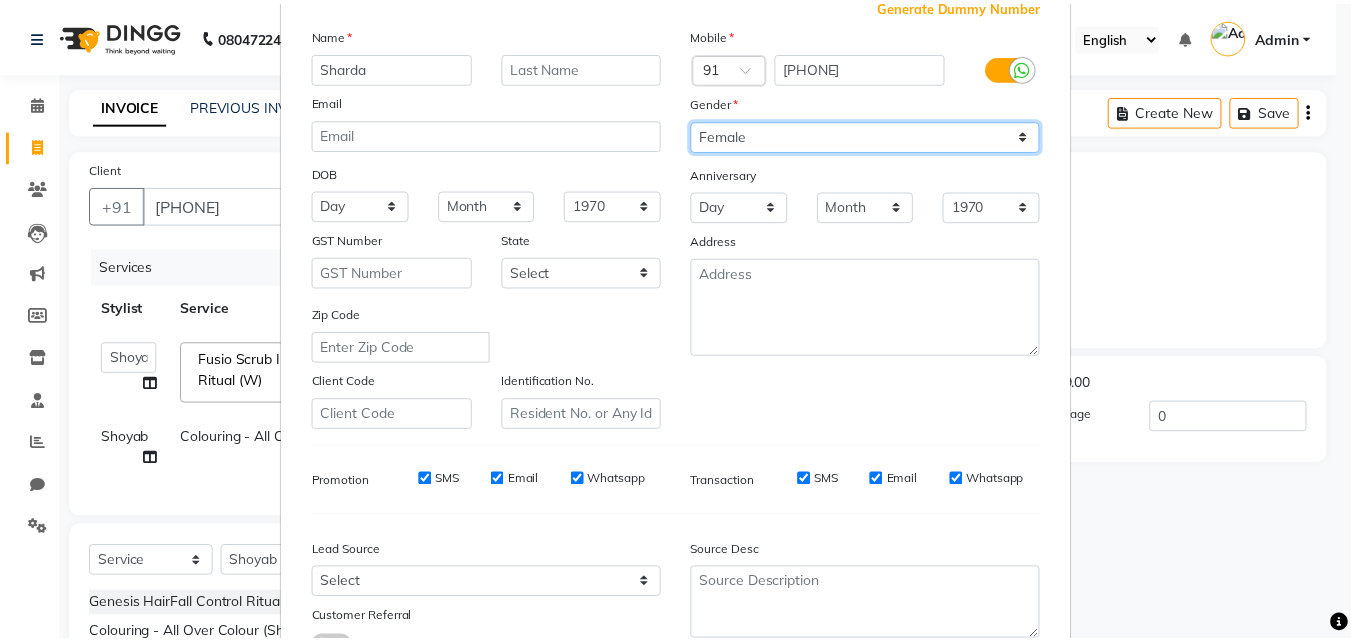 scroll, scrollTop: 282, scrollLeft: 0, axis: vertical 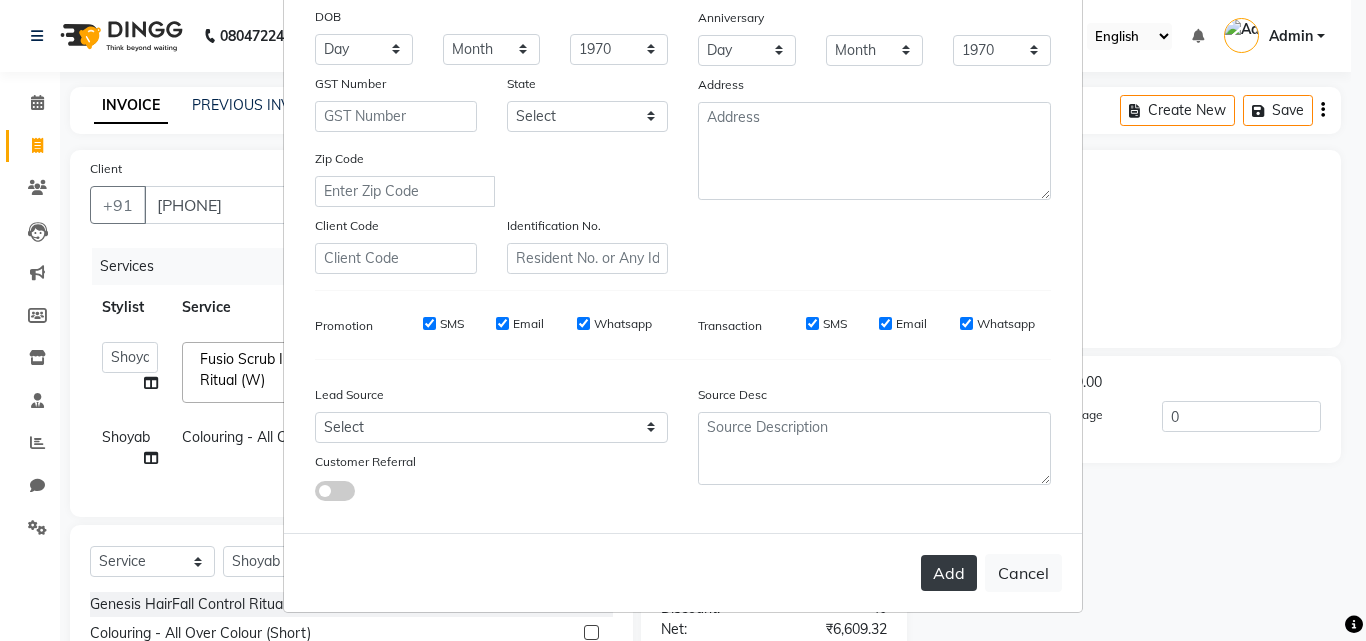 click on "Add" at bounding box center [949, 573] 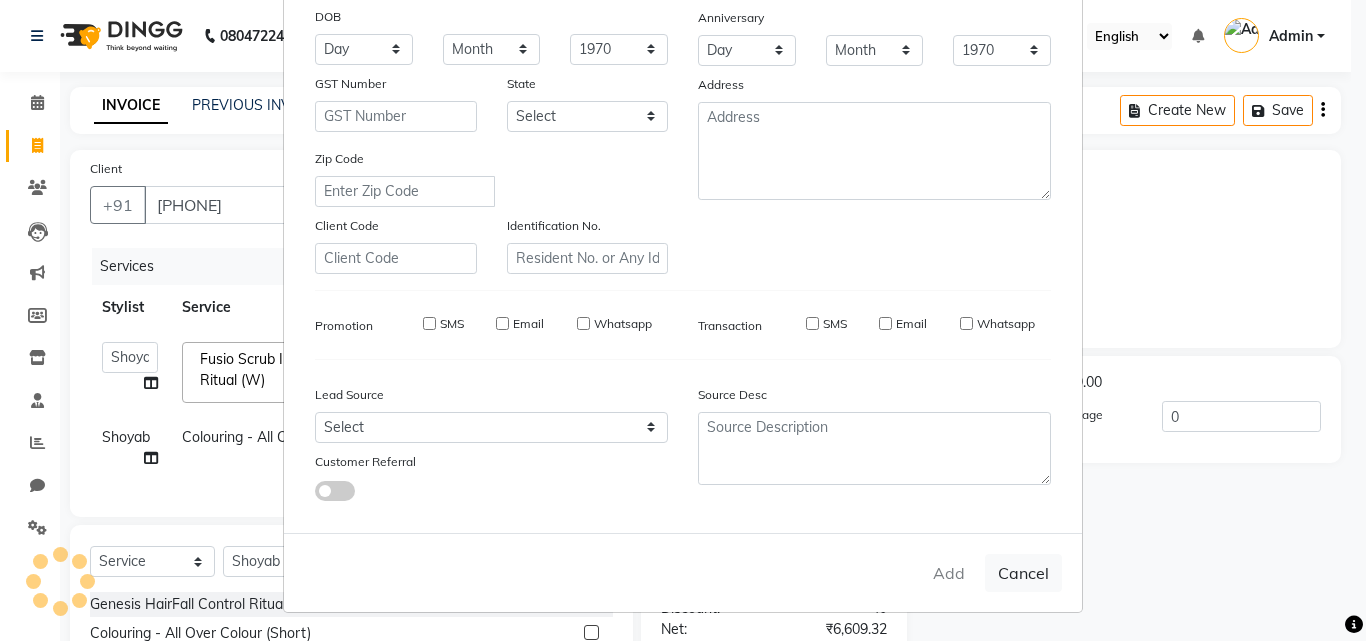 type 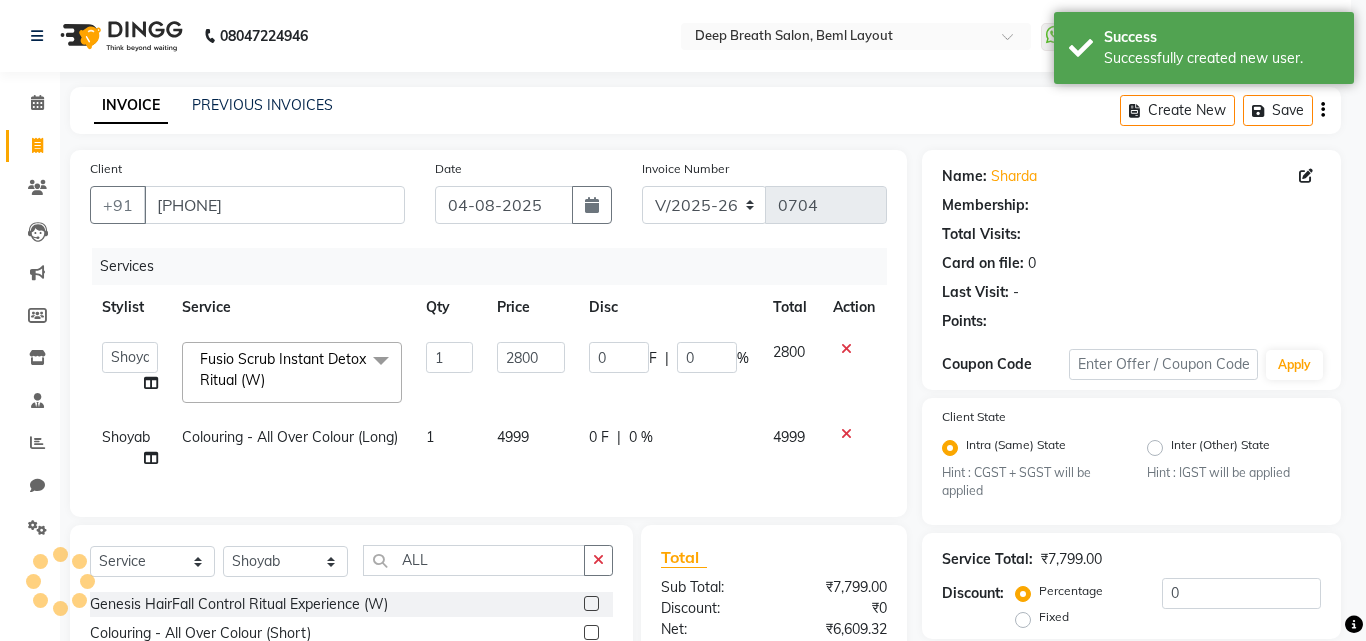 select on "1: Object" 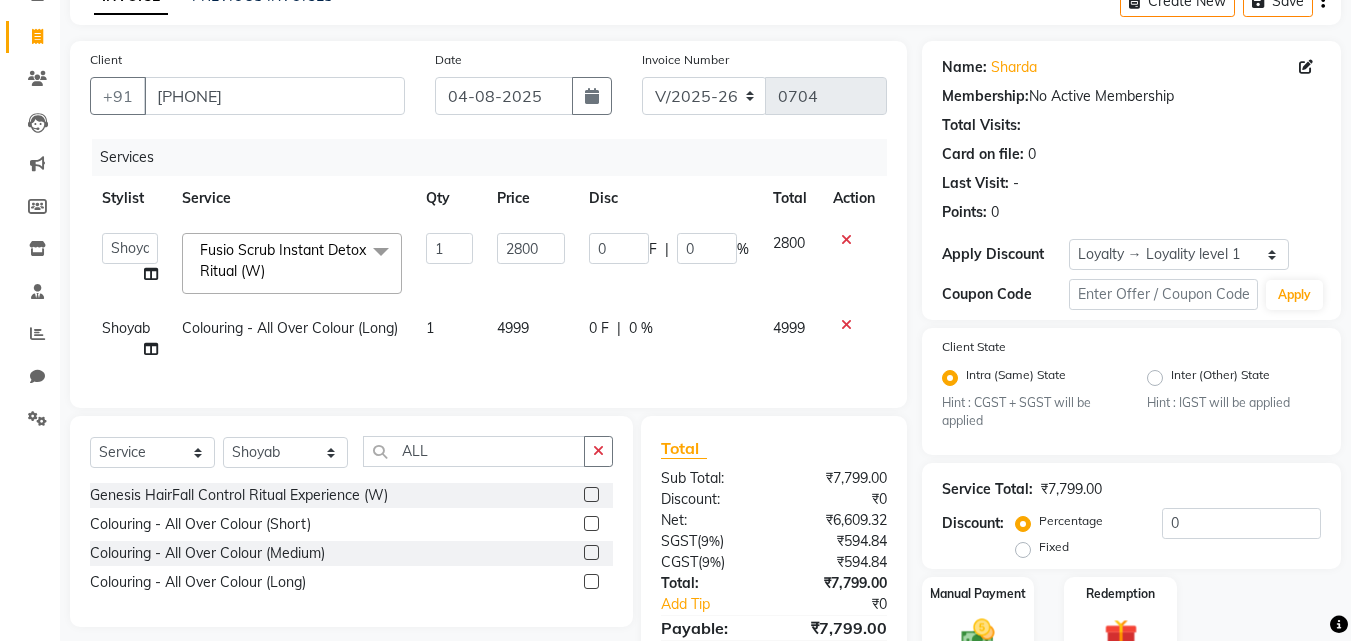 scroll, scrollTop: 223, scrollLeft: 0, axis: vertical 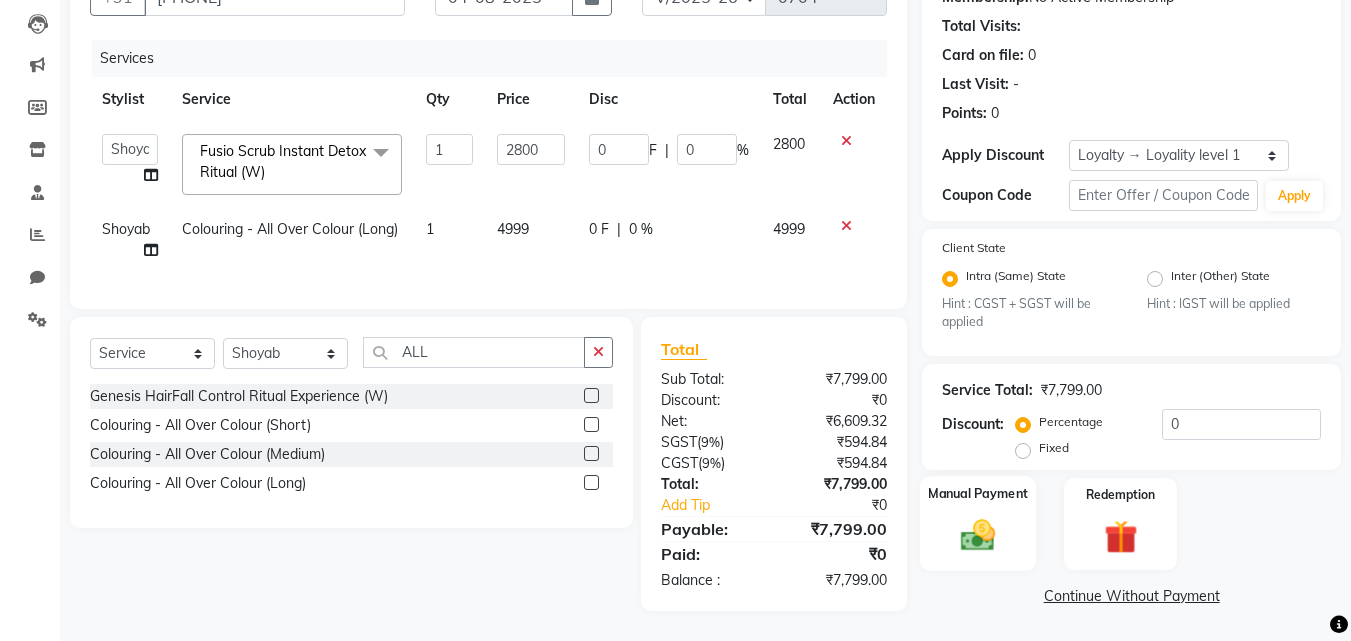 click on "Manual Payment" 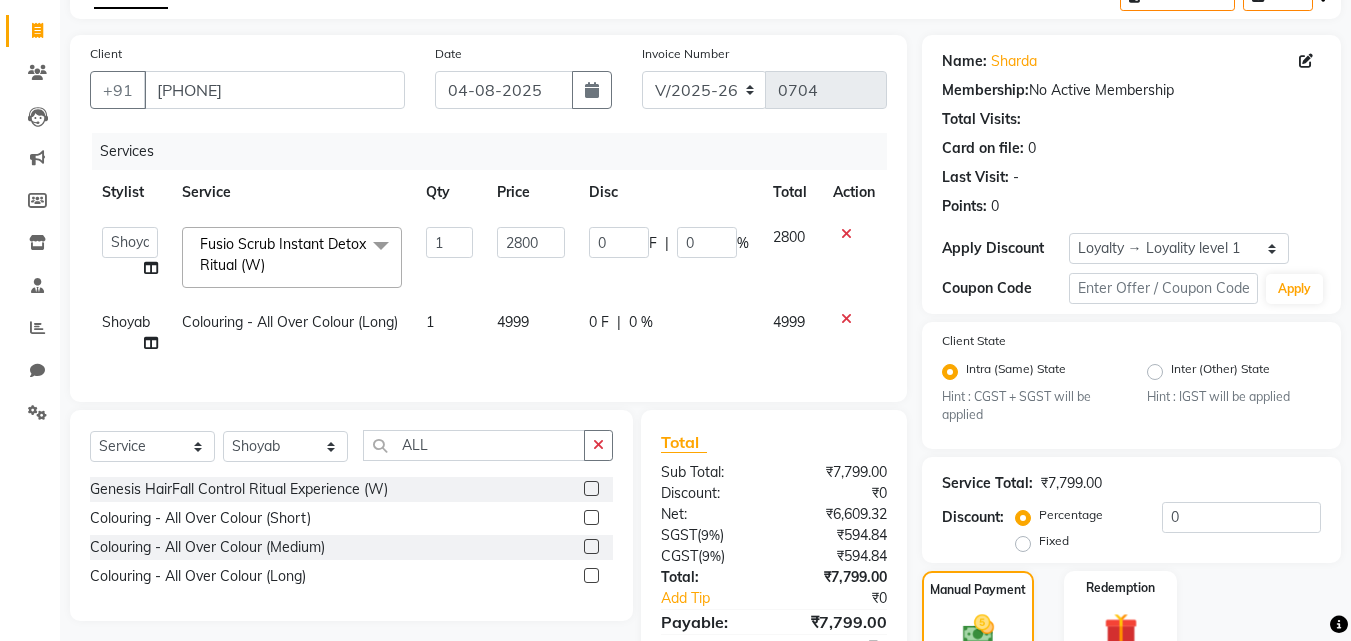 scroll, scrollTop: 0, scrollLeft: 0, axis: both 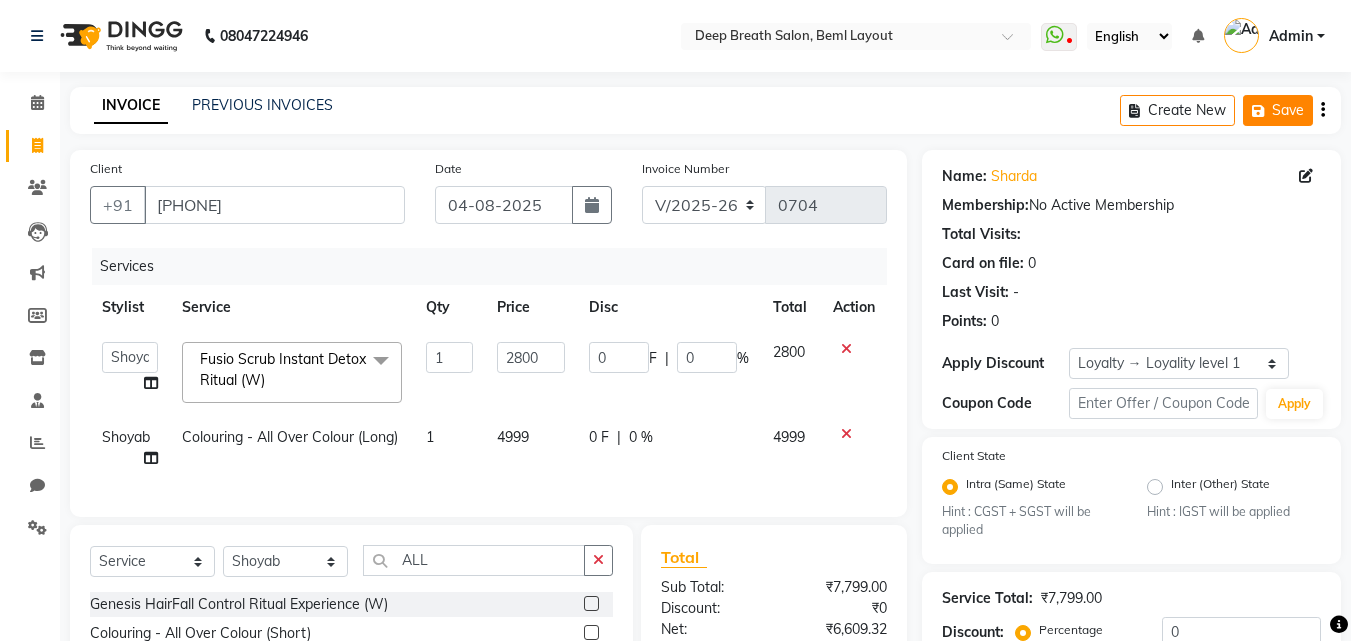 click on "Save" 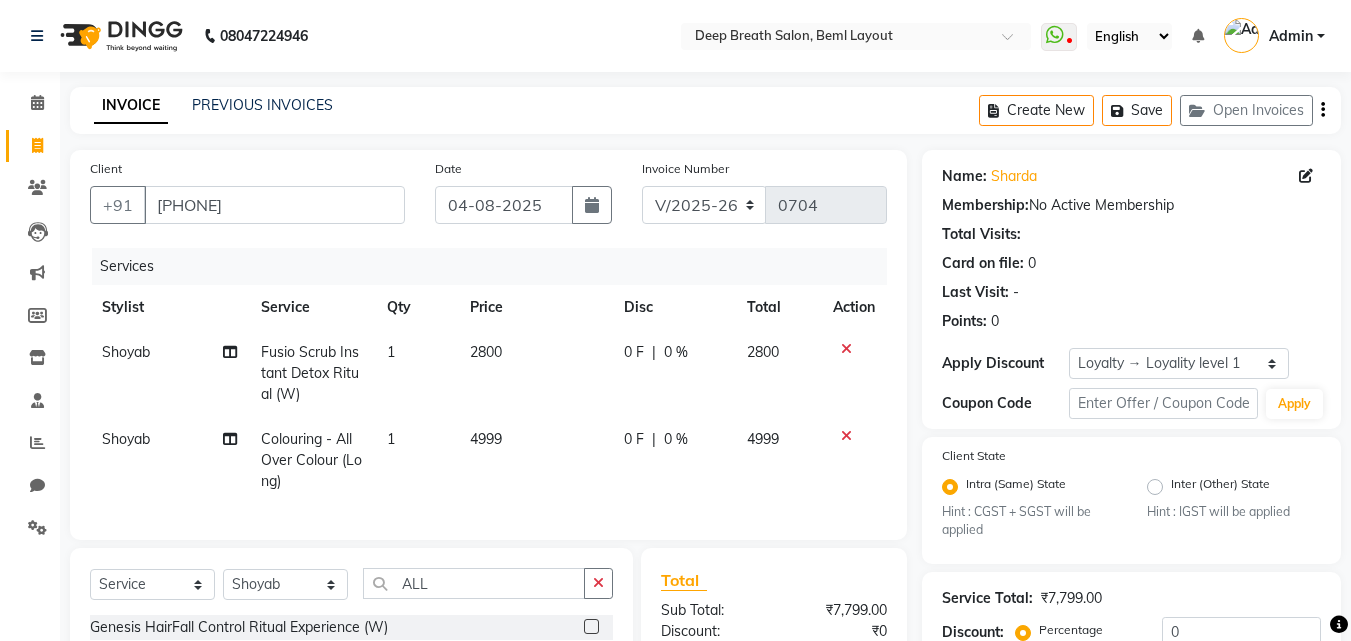 drag, startPoint x: 1290, startPoint y: 6, endPoint x: 1290, endPoint y: 55, distance: 49 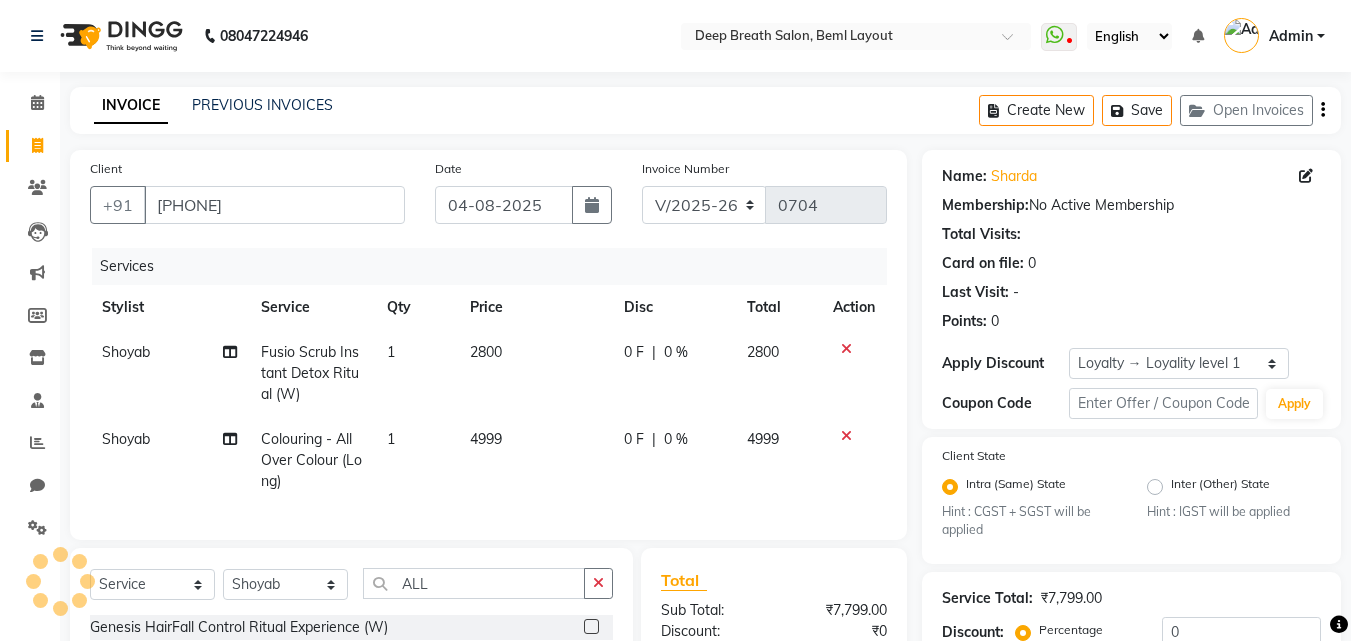 click on "Admin" at bounding box center (1291, 36) 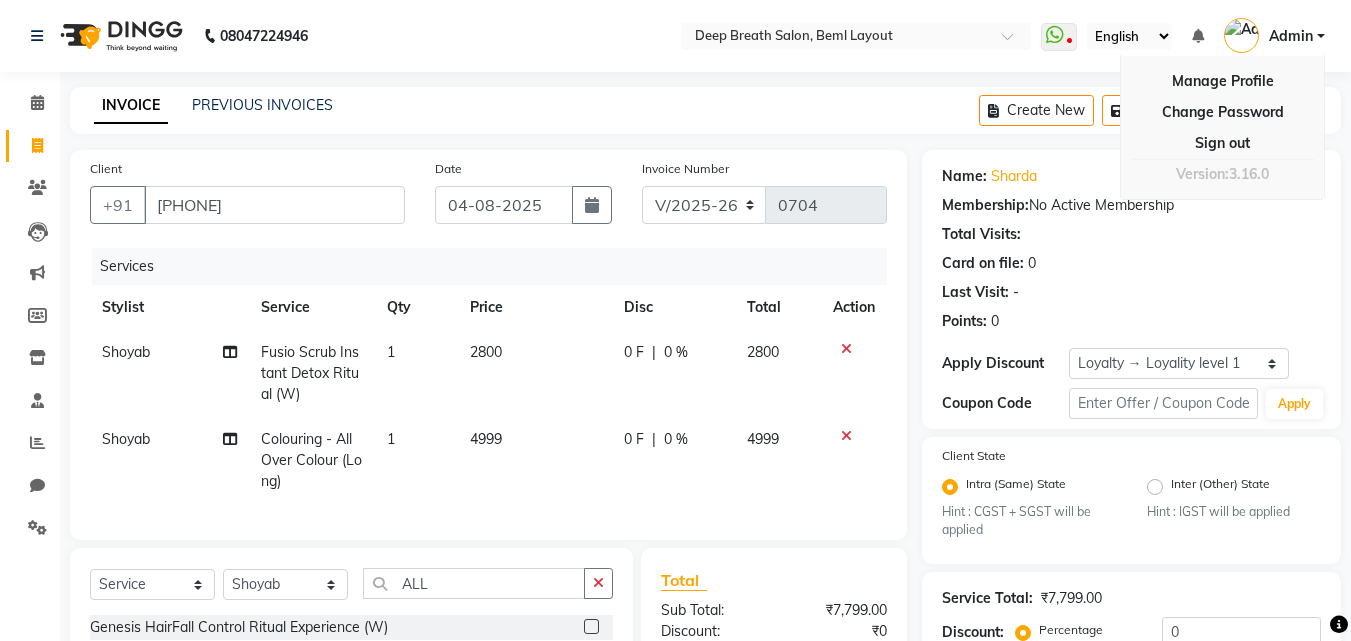 click on "INVOICE PREVIOUS INVOICES Create New   Save   Open Invoices" 